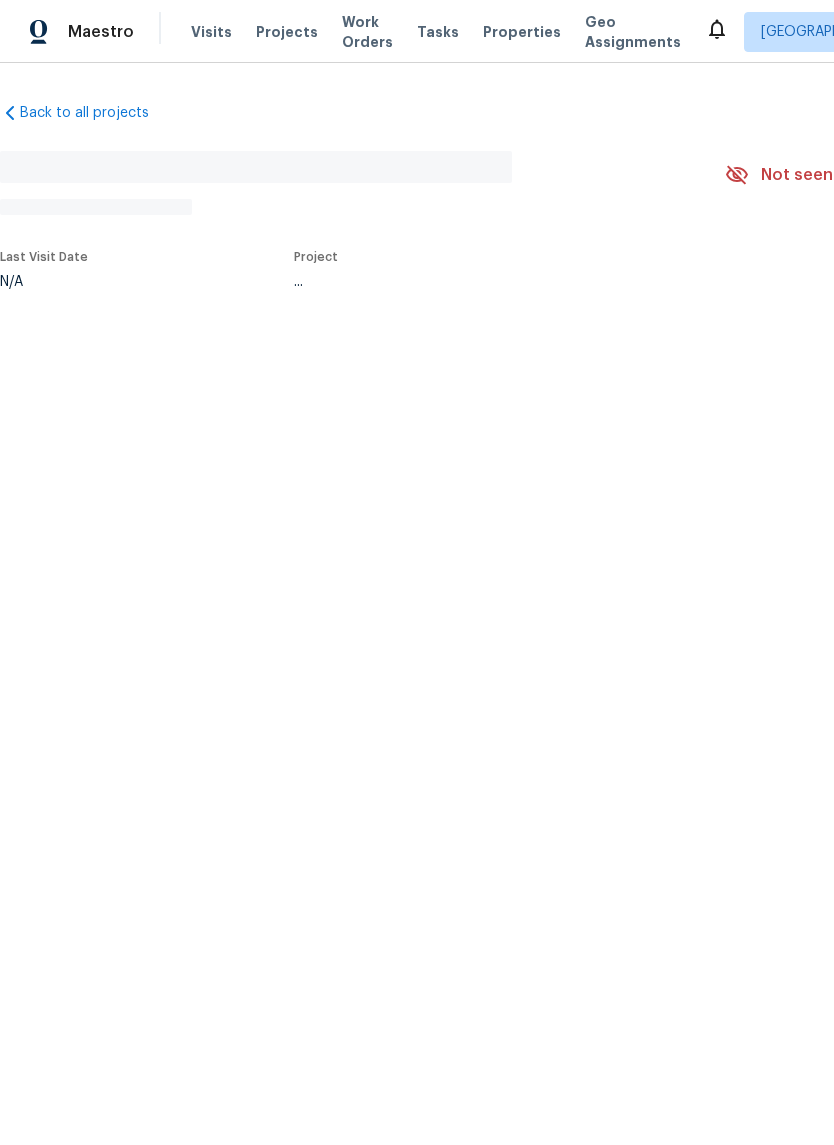 scroll, scrollTop: 0, scrollLeft: 0, axis: both 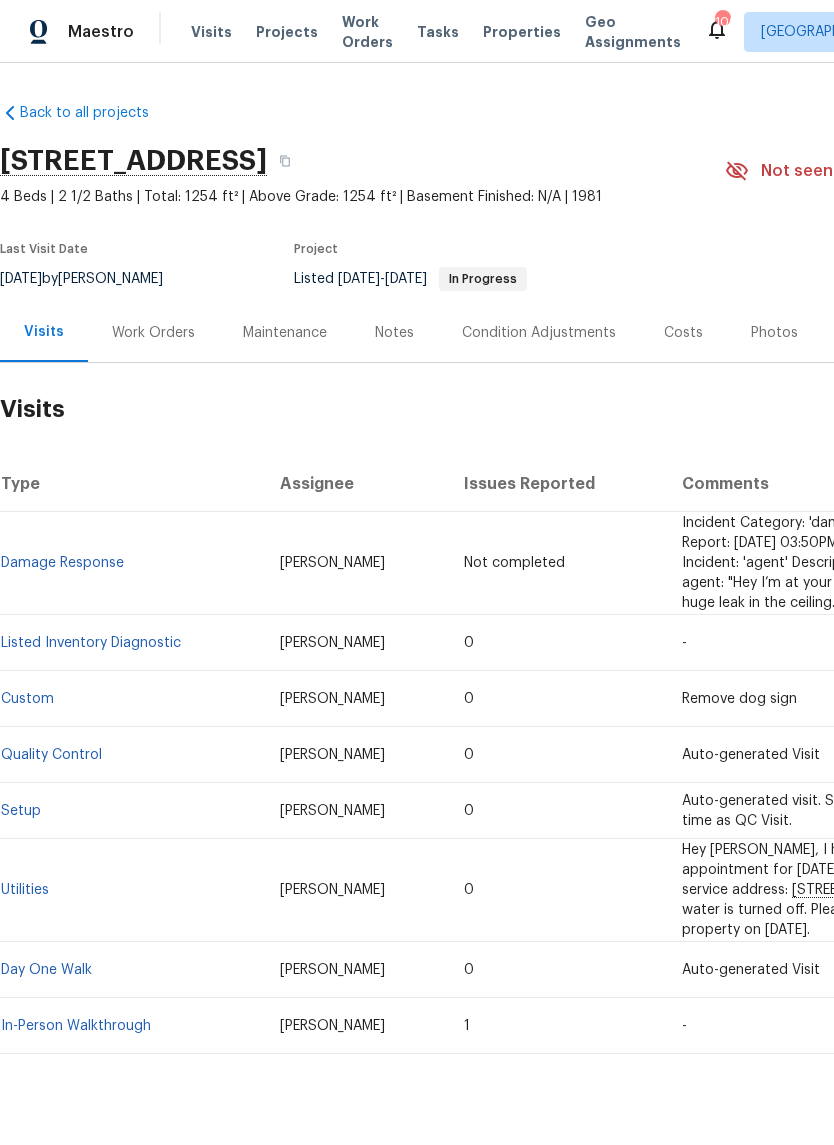 click on "Work Orders" at bounding box center [153, 333] 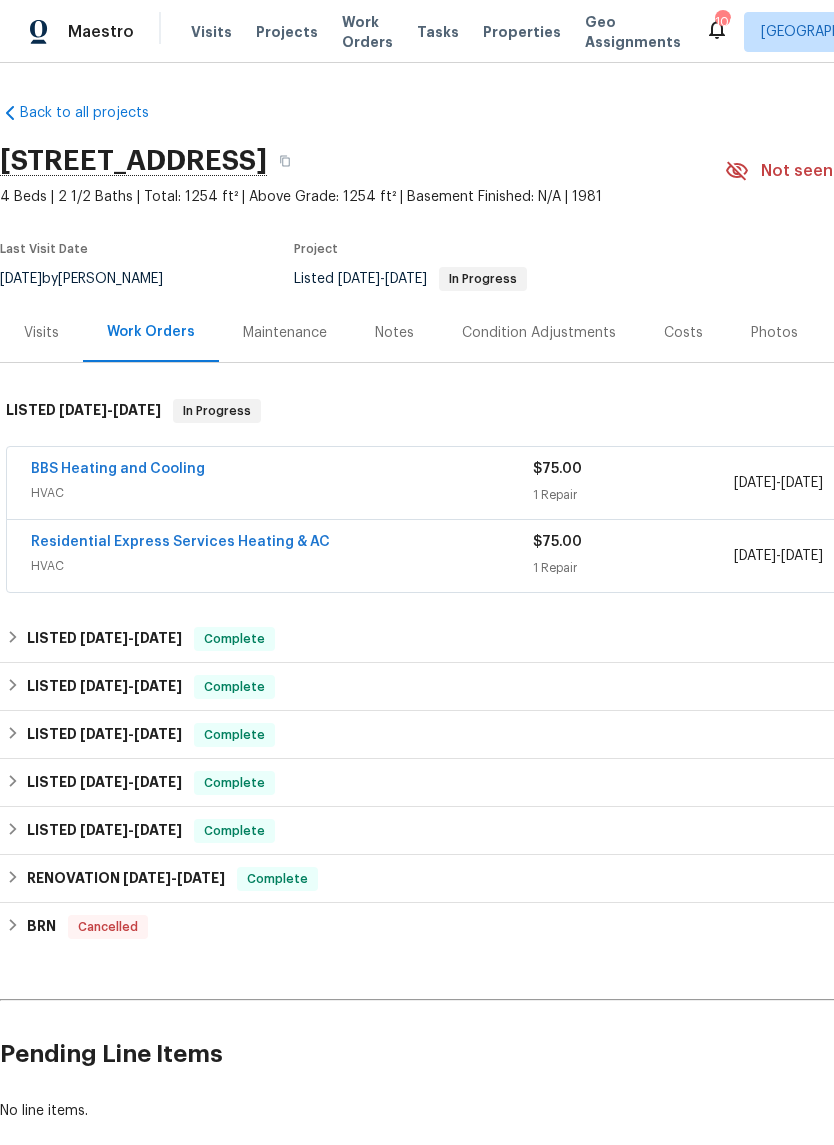 scroll, scrollTop: 0, scrollLeft: 0, axis: both 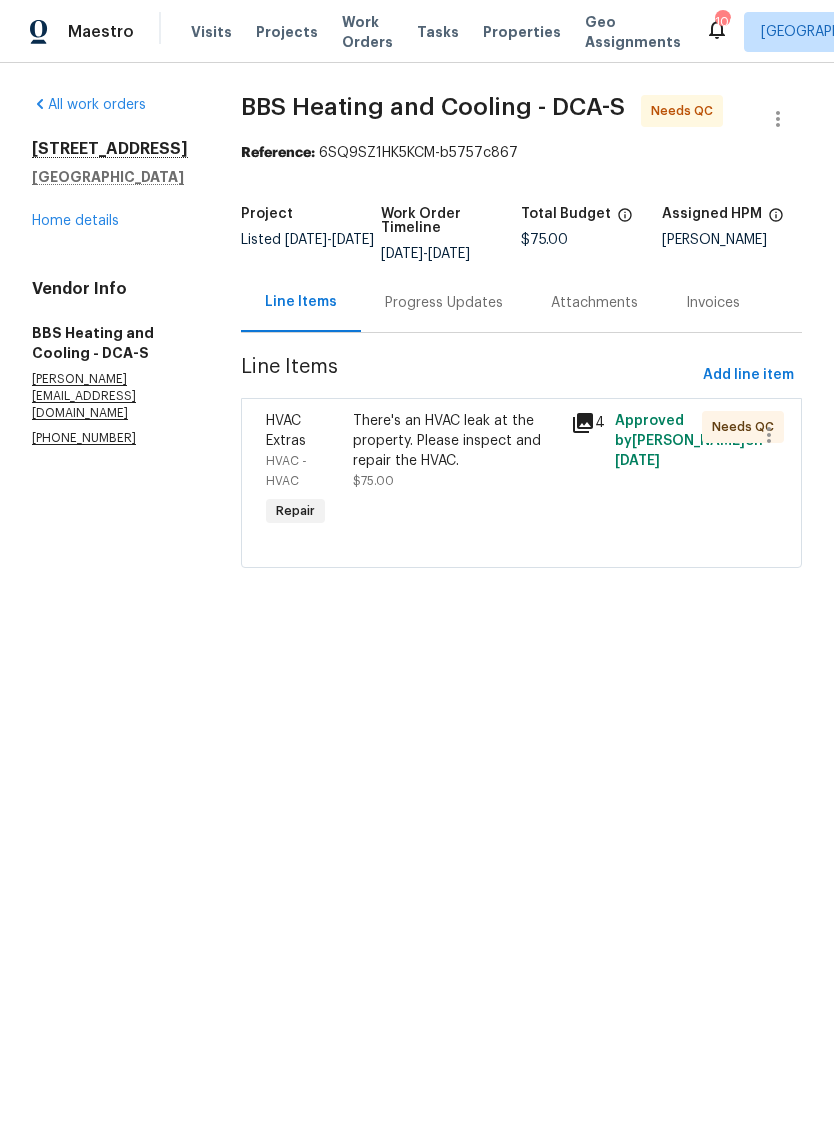 click on "There's an HVAC leak at the property. Please inspect and repair the HVAC." at bounding box center (456, 441) 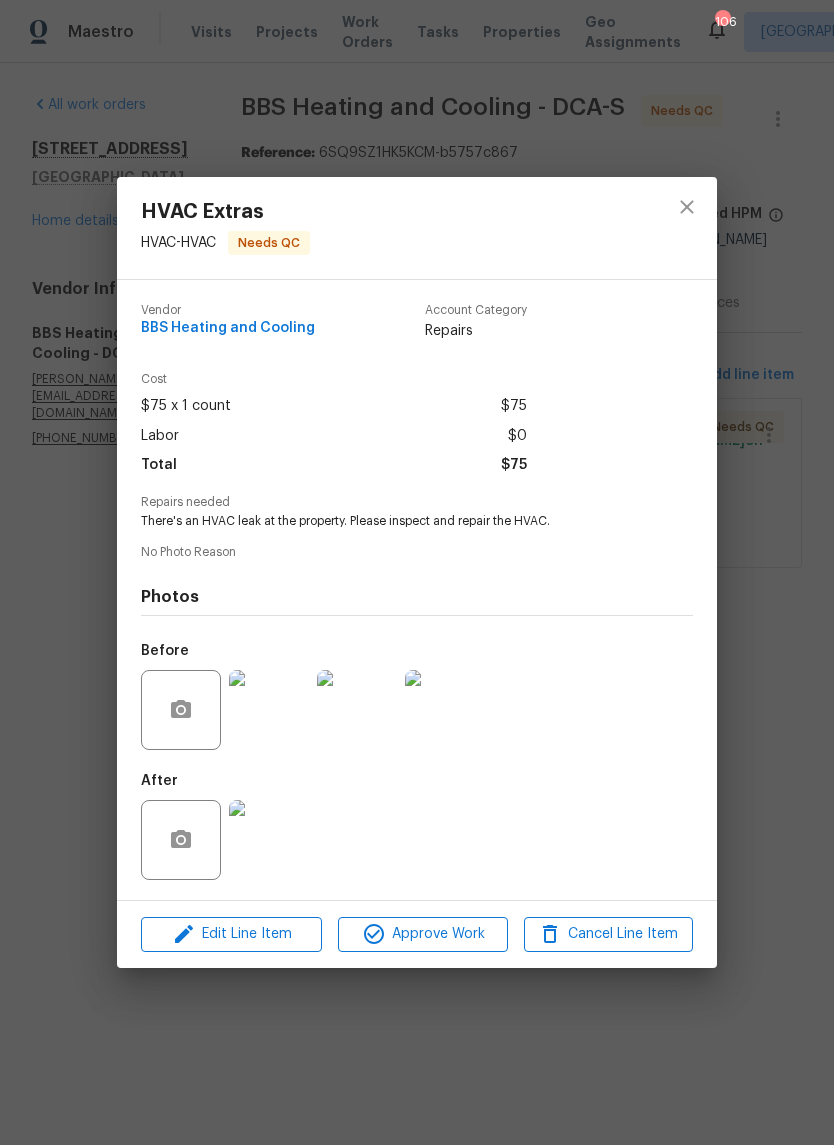 click at bounding box center [269, 710] 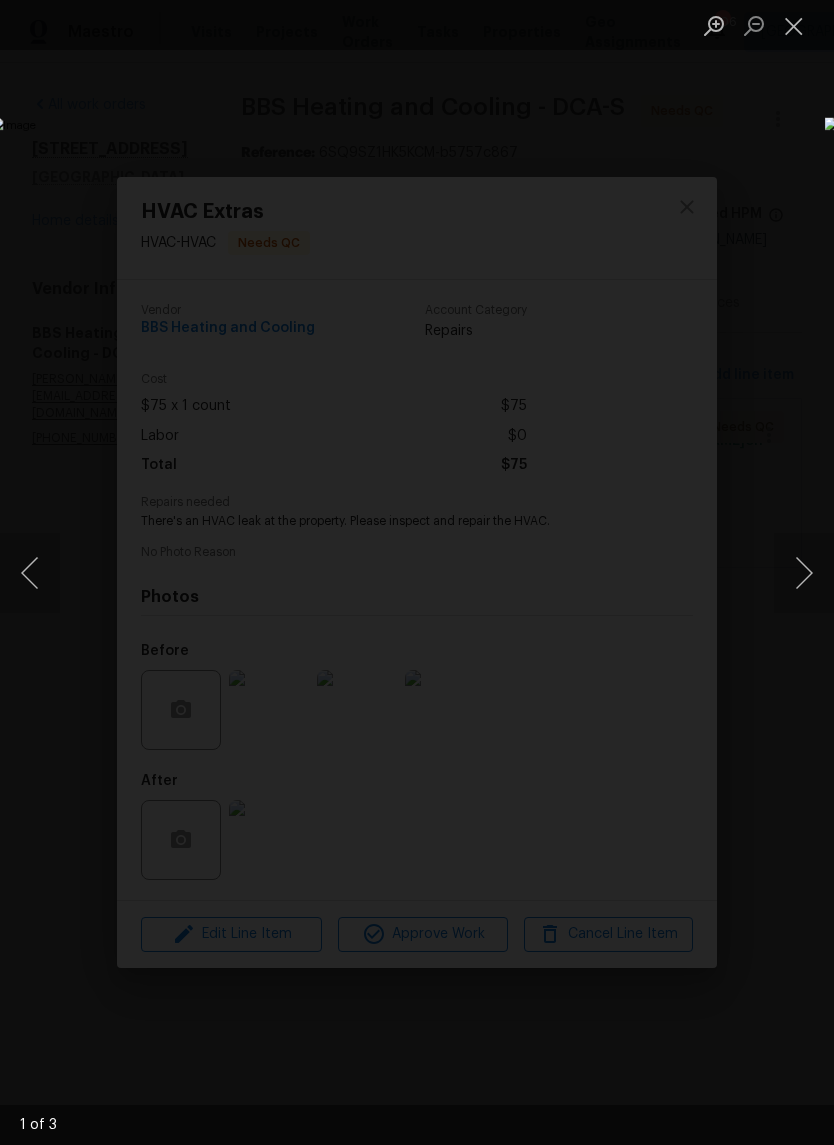 click at bounding box center (804, 573) 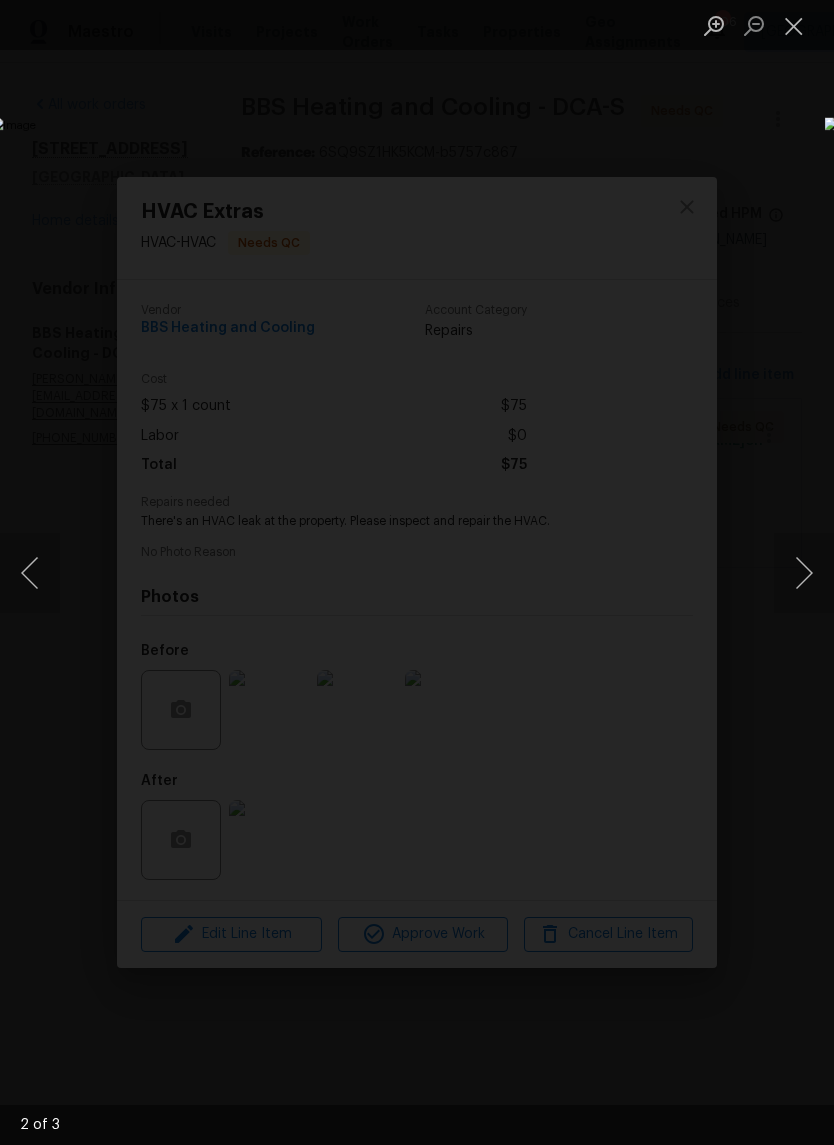 click at bounding box center [804, 573] 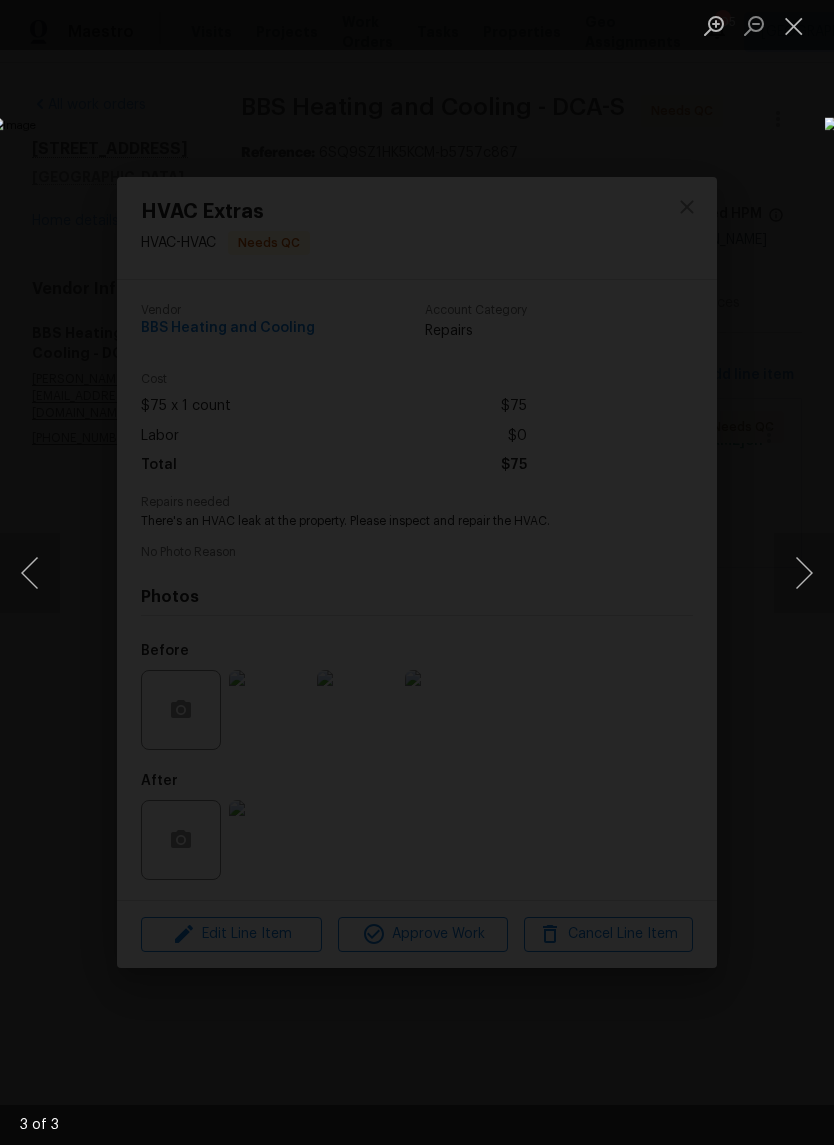 click at bounding box center [804, 573] 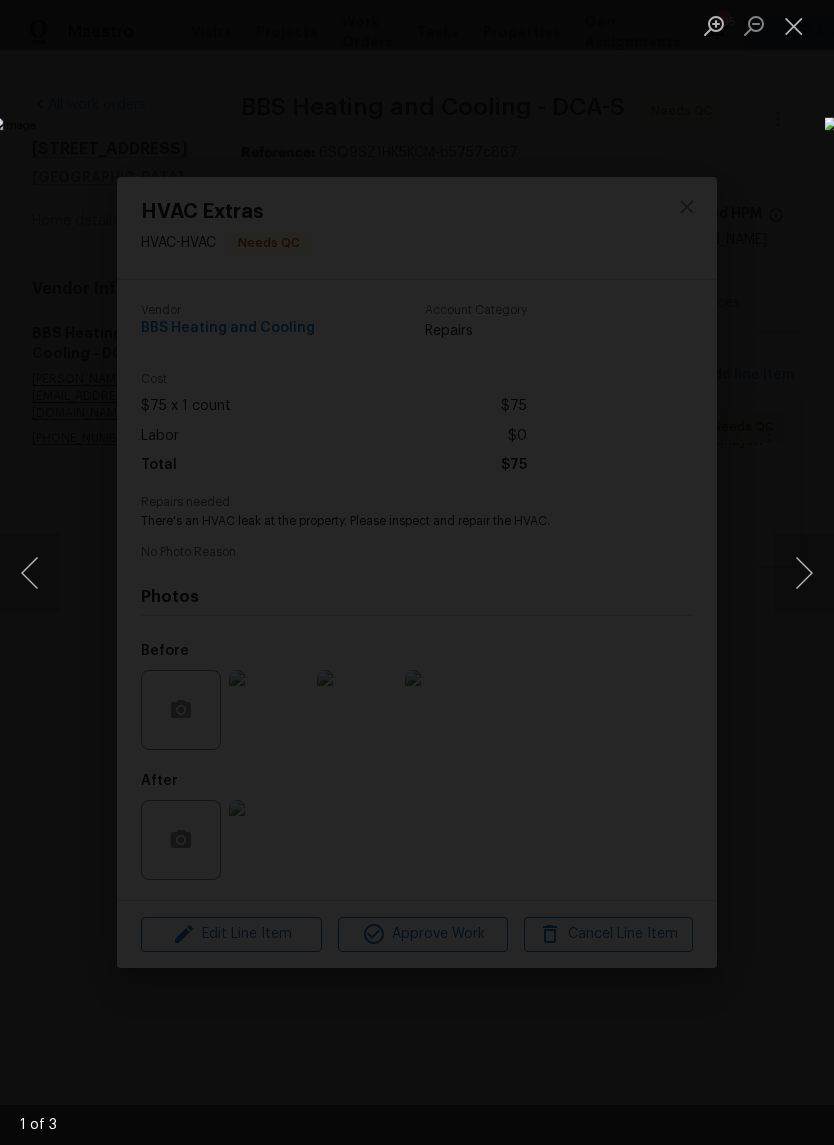 click at bounding box center (804, 573) 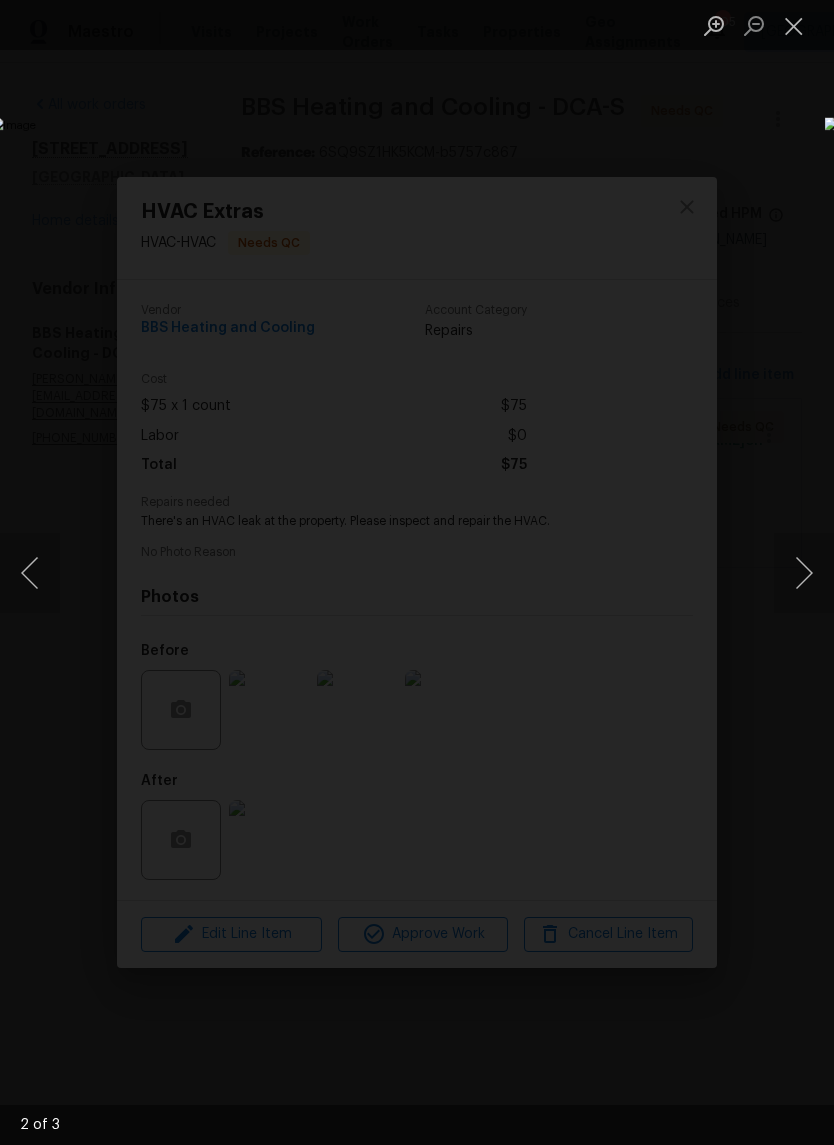 click at bounding box center (804, 573) 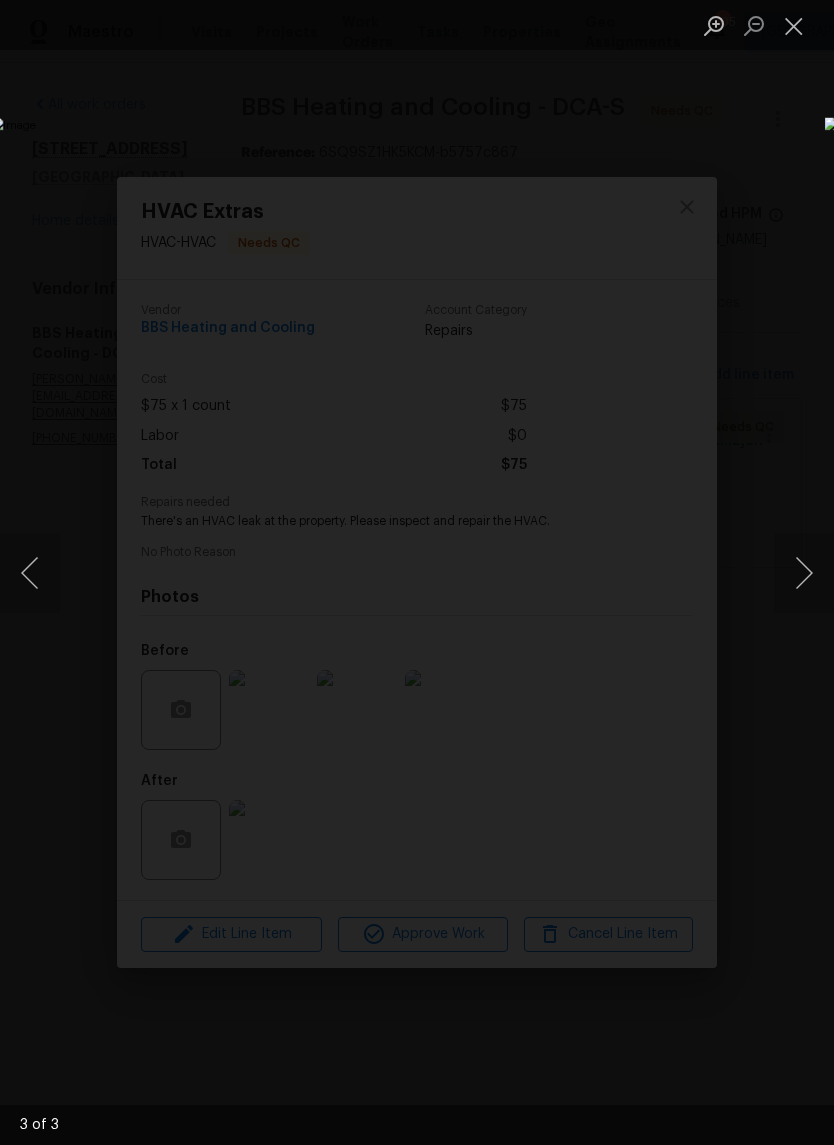 click at bounding box center (794, 25) 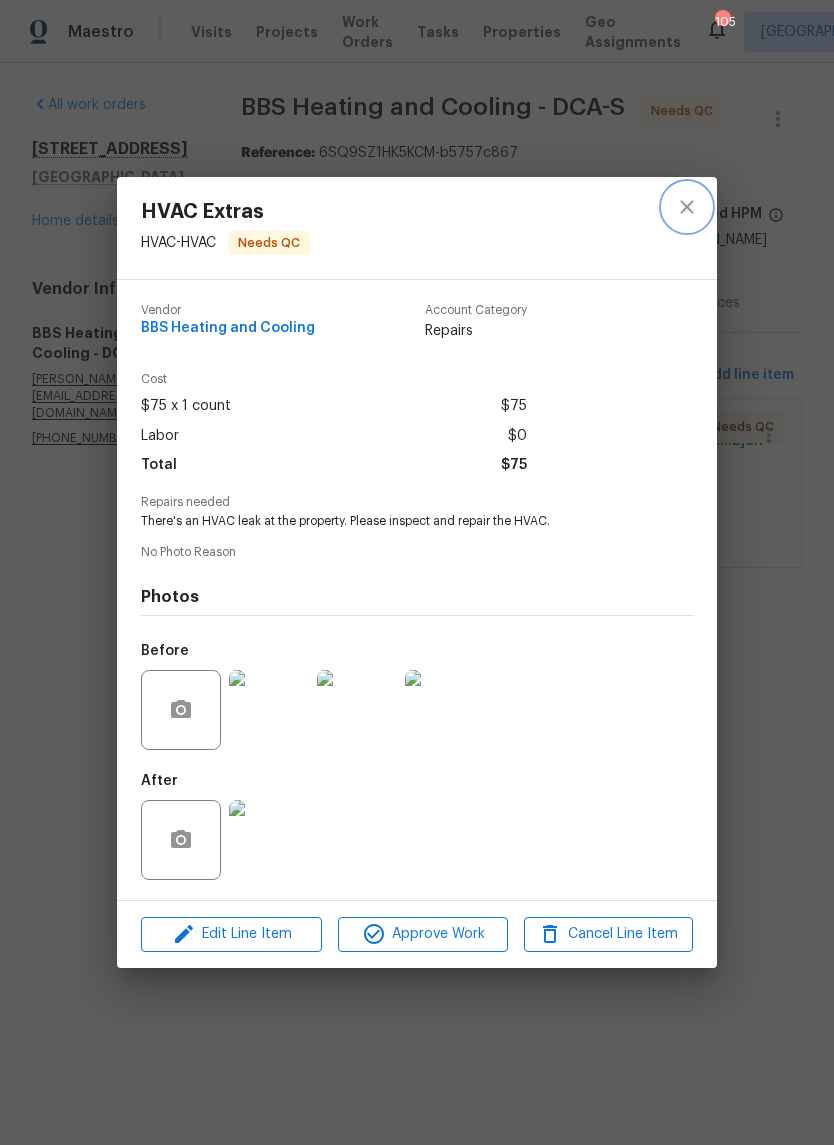 click 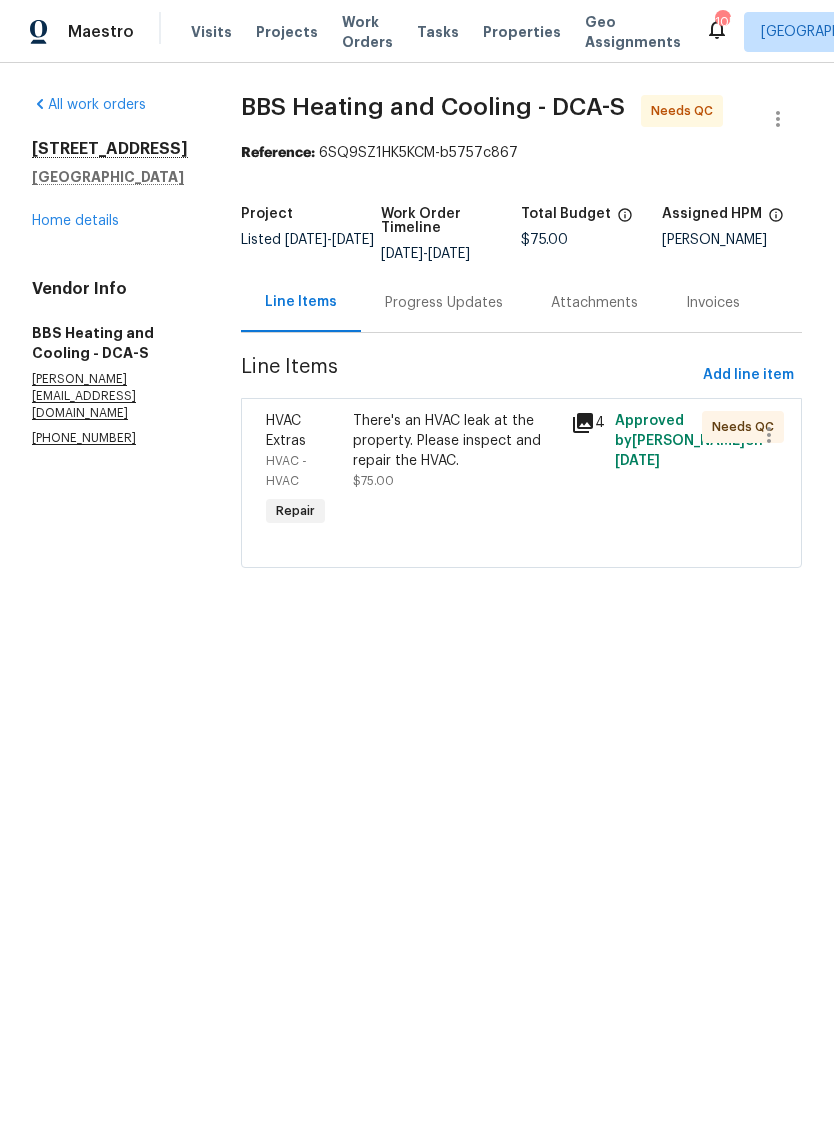 click on "Progress Updates" at bounding box center (444, 303) 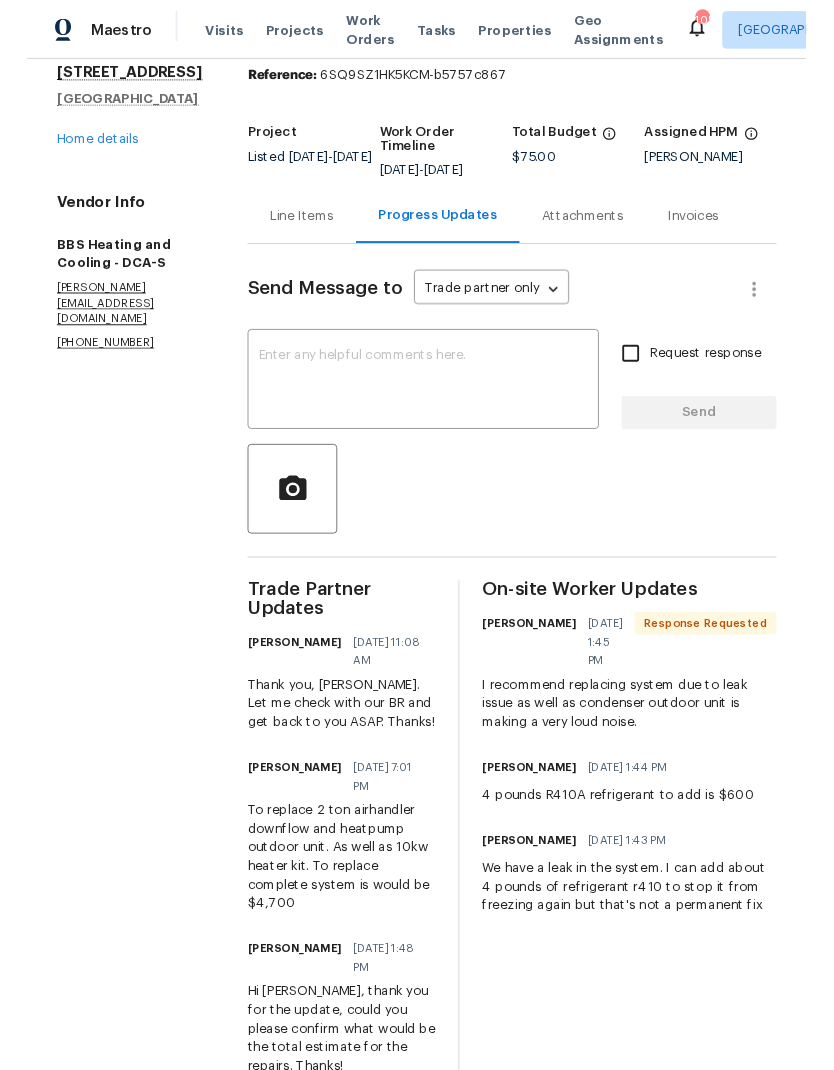 scroll, scrollTop: 71, scrollLeft: 0, axis: vertical 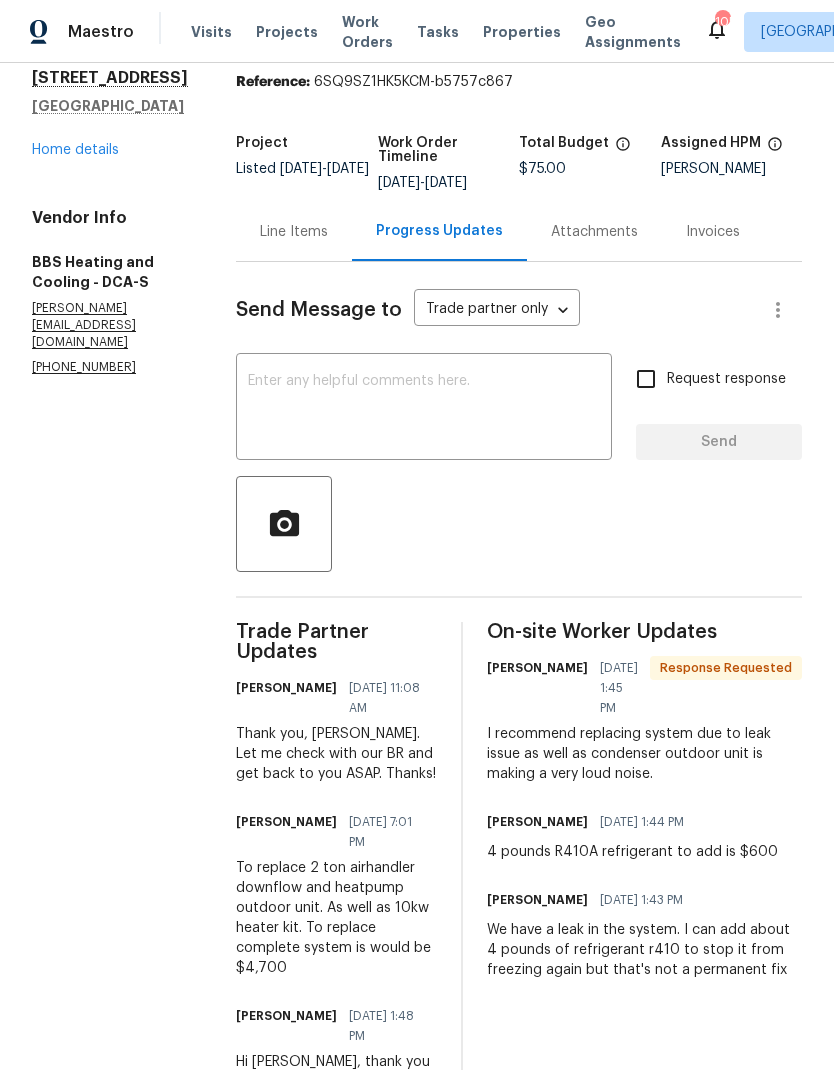 click on "Line Items" at bounding box center (294, 232) 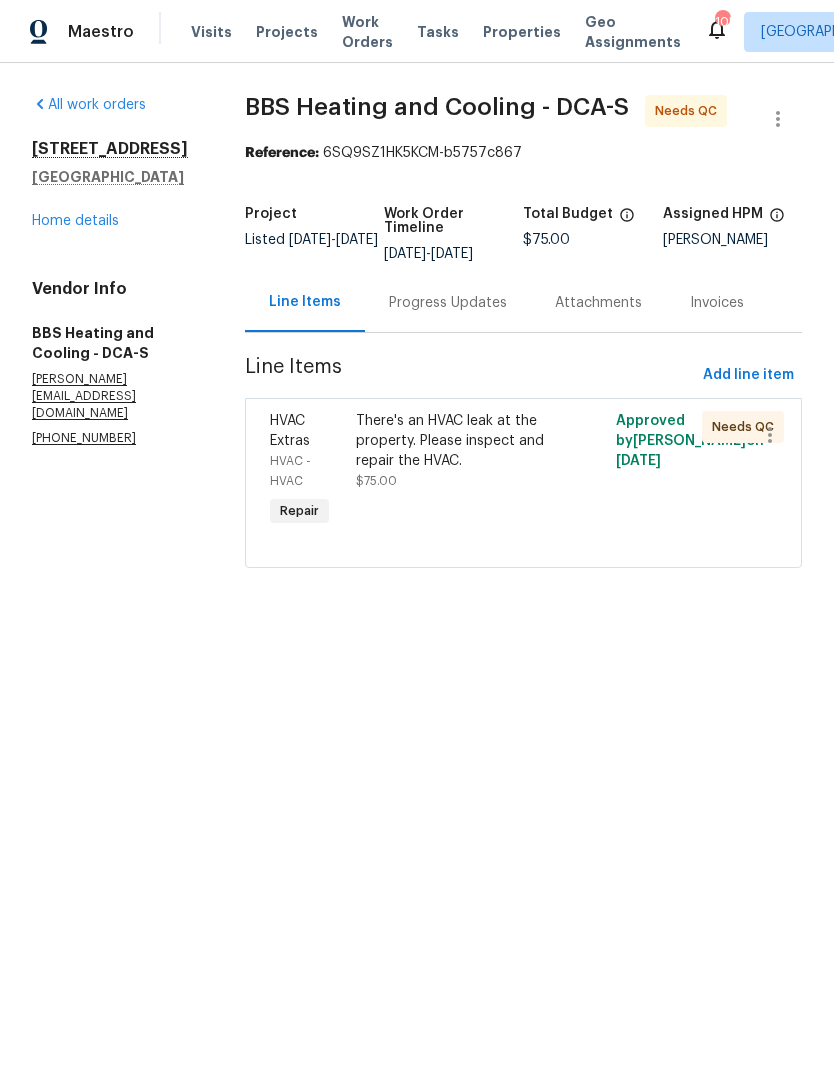 scroll, scrollTop: 0, scrollLeft: 0, axis: both 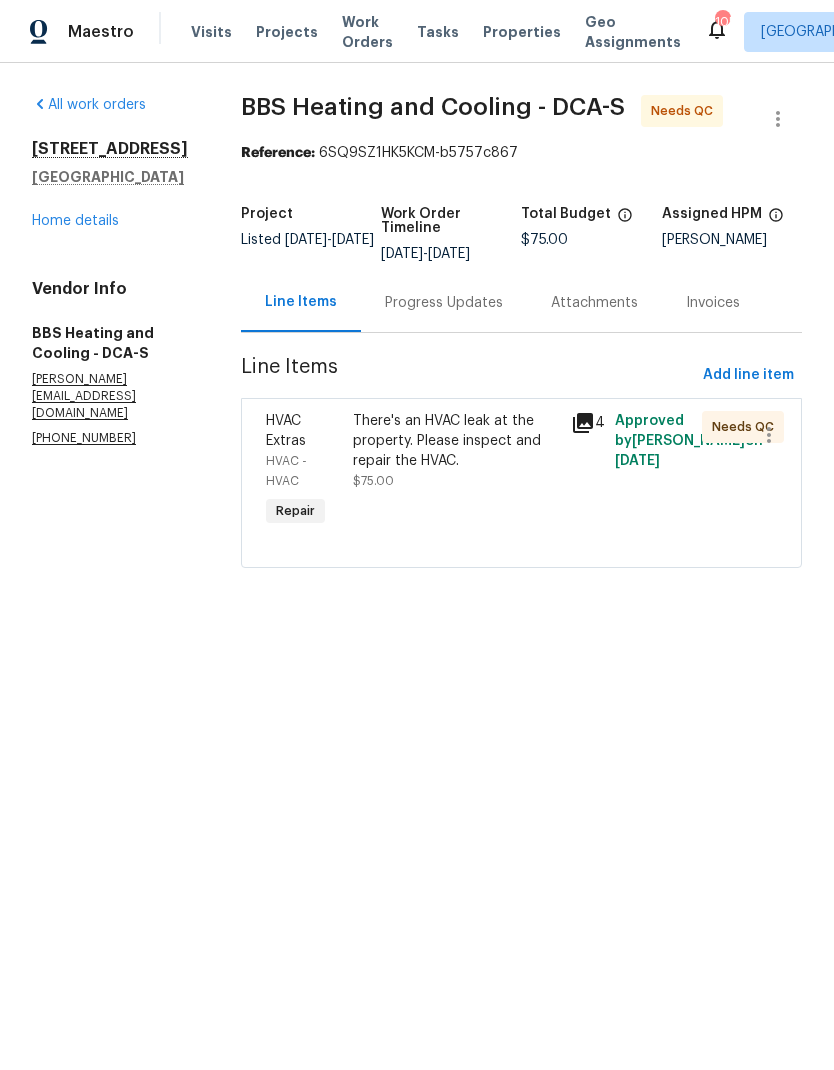 click on "There's an HVAC leak at the property. Please inspect and repair the HVAC." at bounding box center [456, 441] 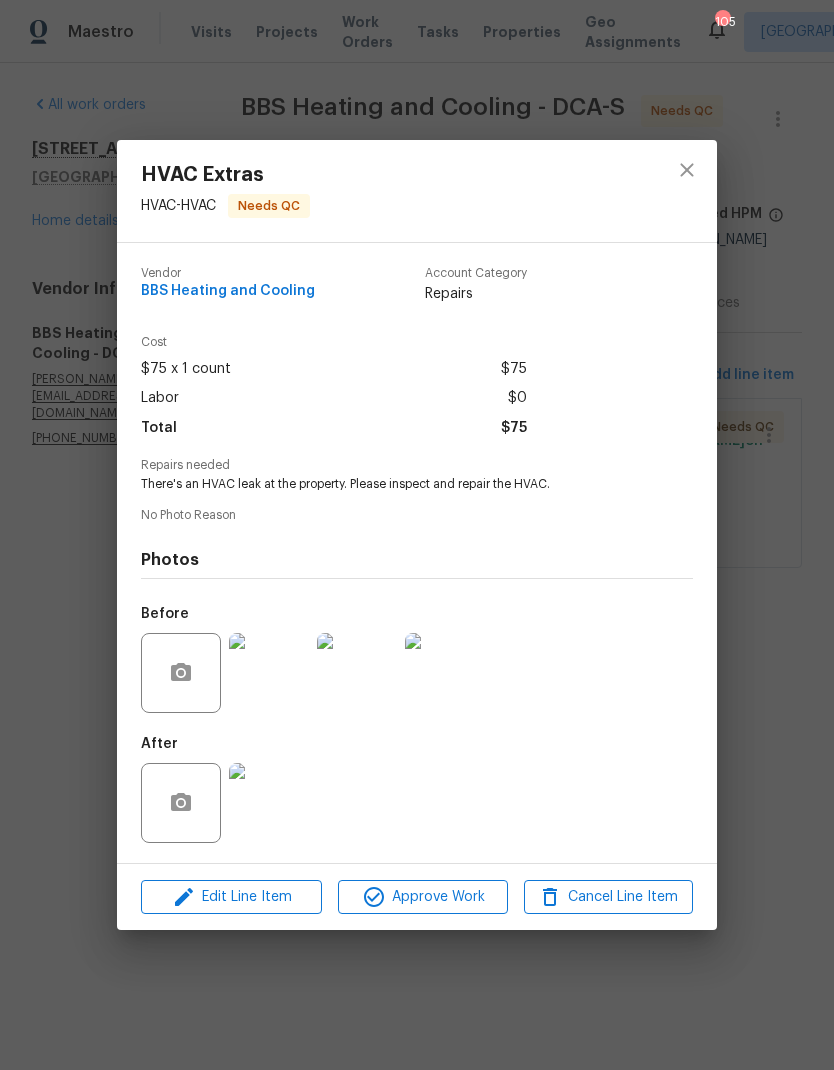 click at bounding box center [269, 673] 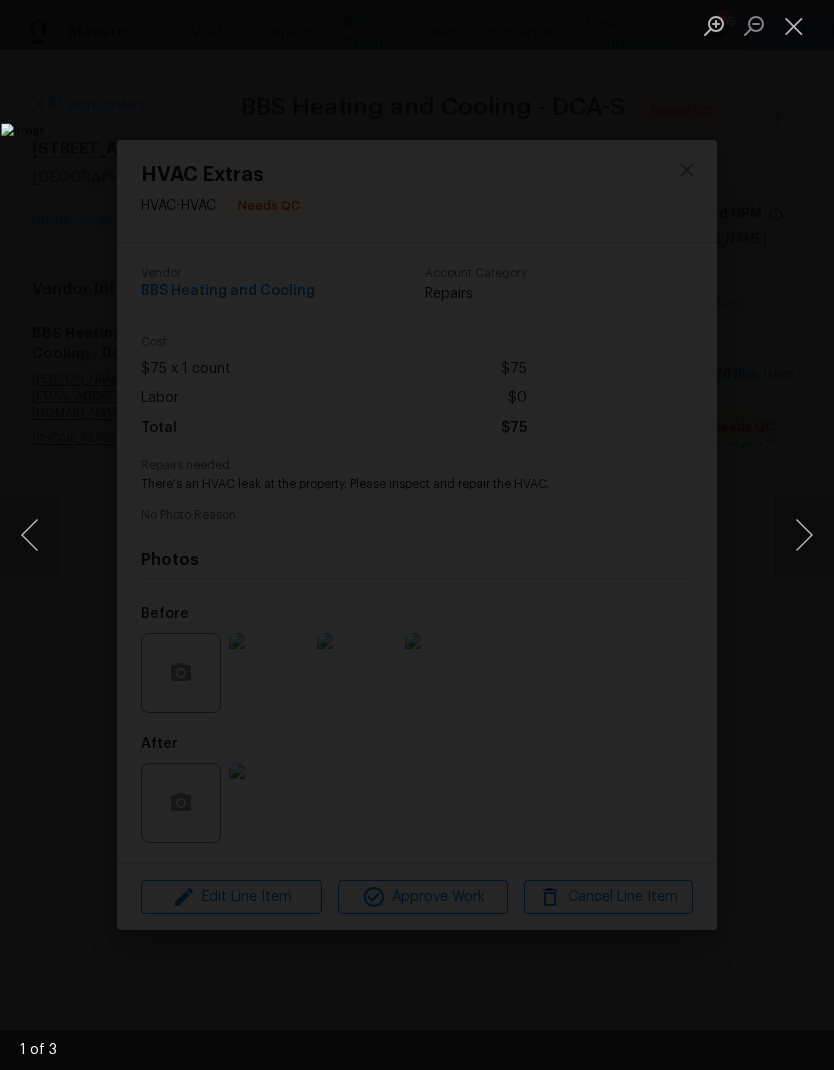 click at bounding box center [794, 25] 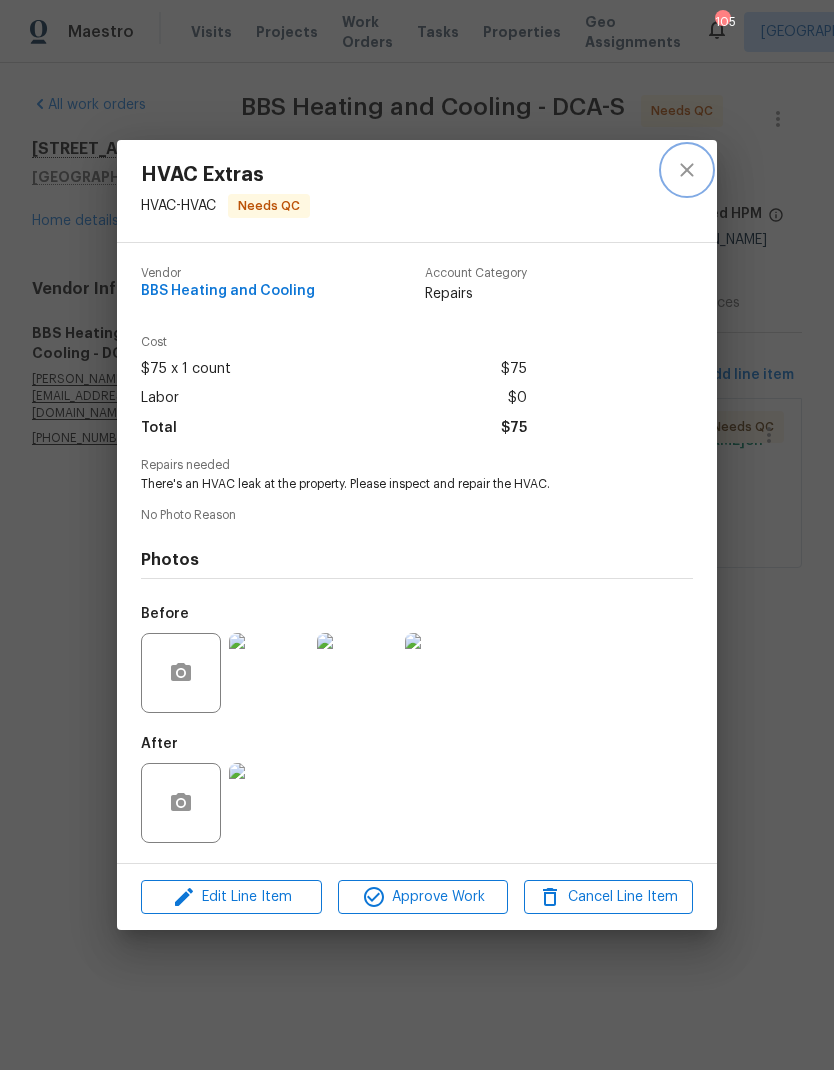click 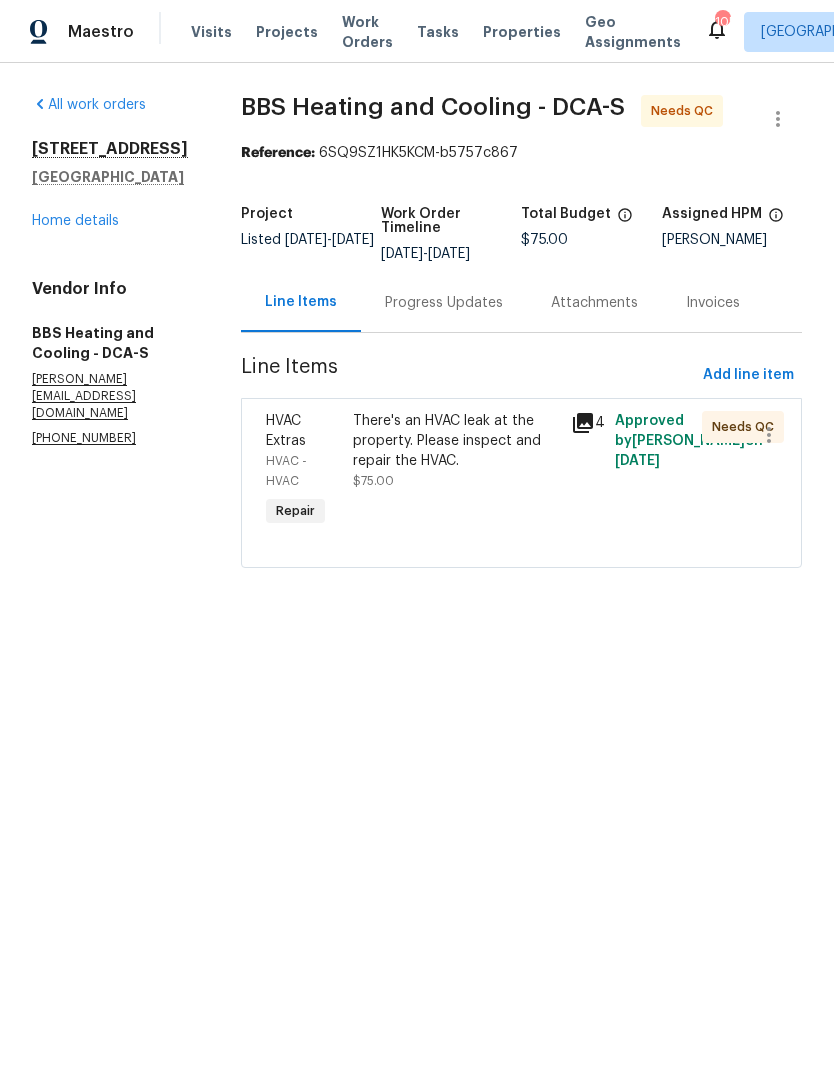 click on "Home details" at bounding box center (75, 221) 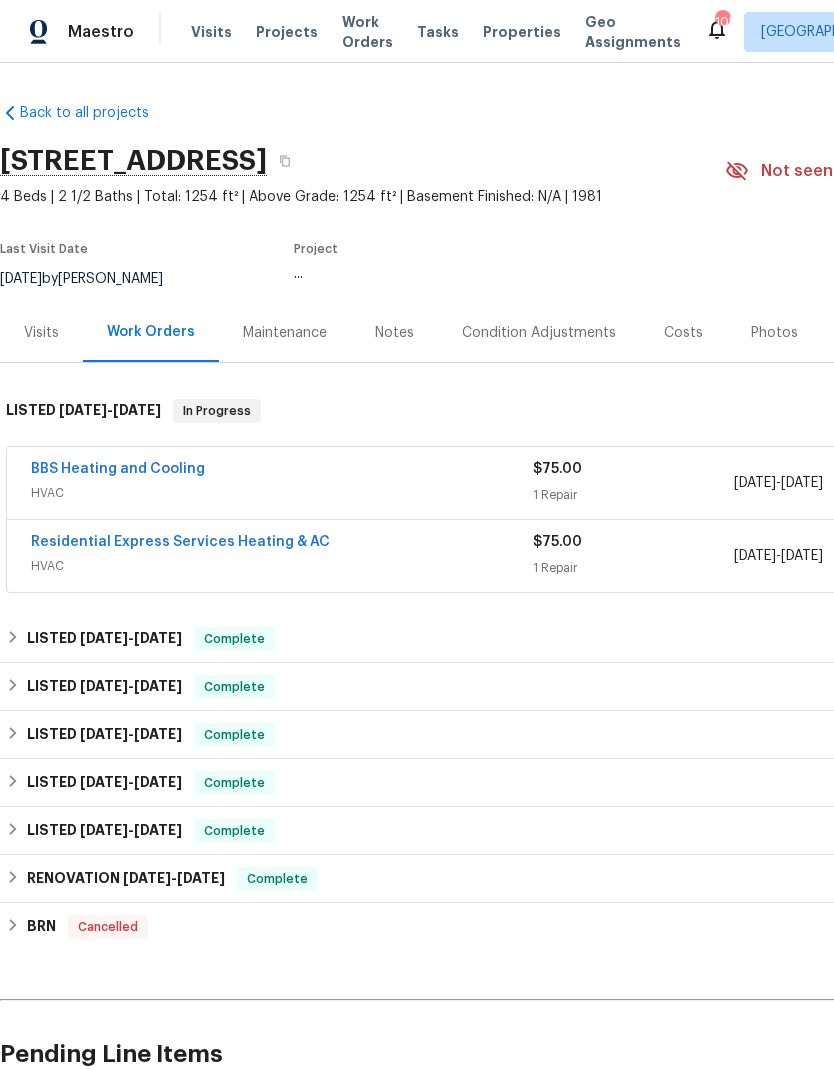 click on "Visits" at bounding box center (41, 333) 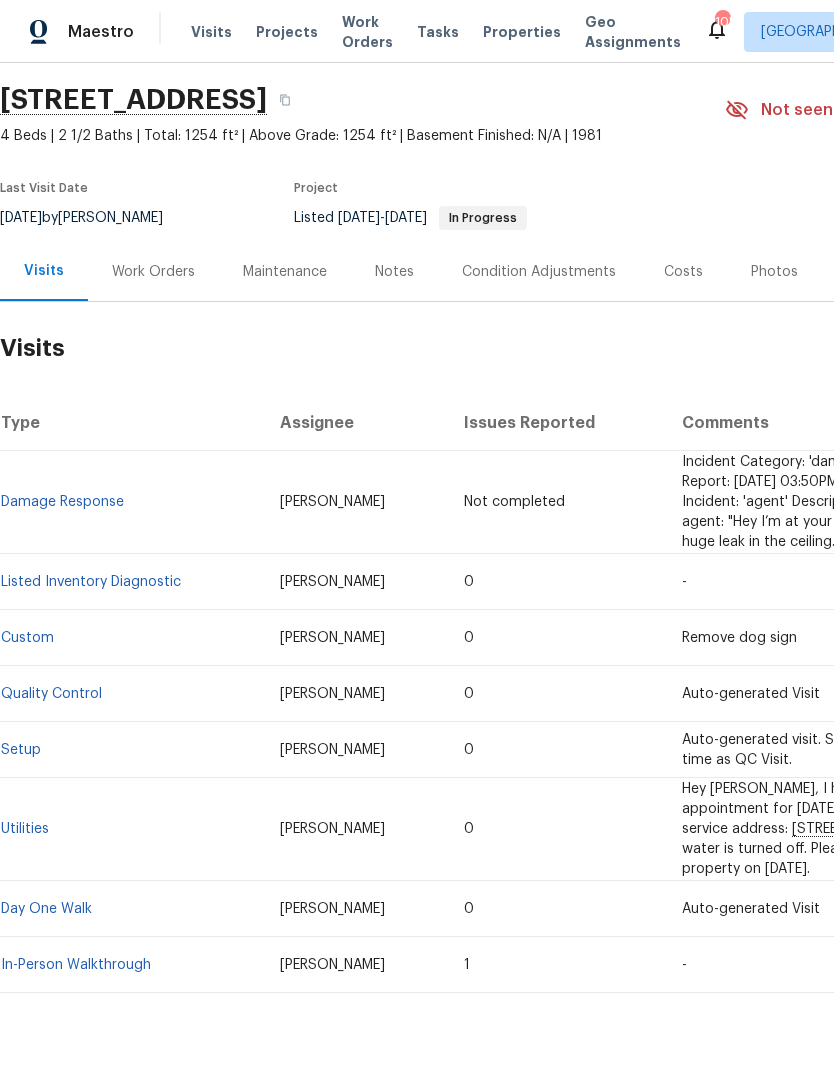 scroll, scrollTop: 60, scrollLeft: 0, axis: vertical 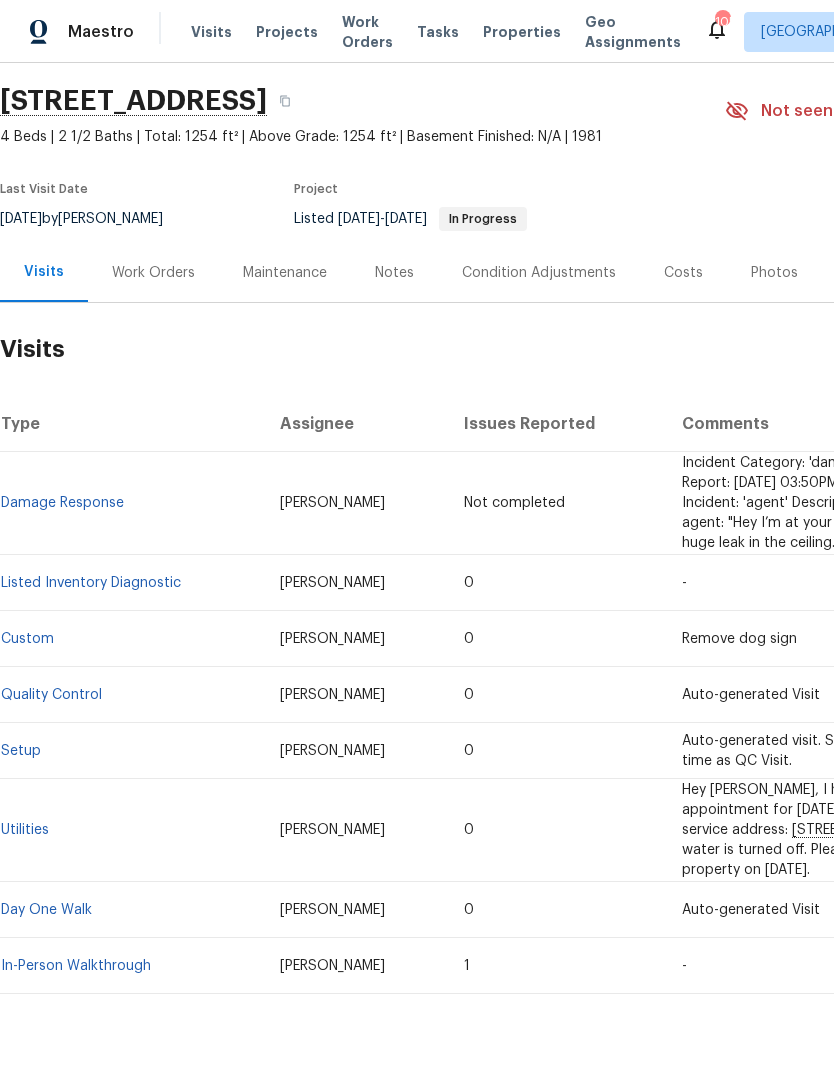 click on "In-Person Walkthrough" at bounding box center (76, 966) 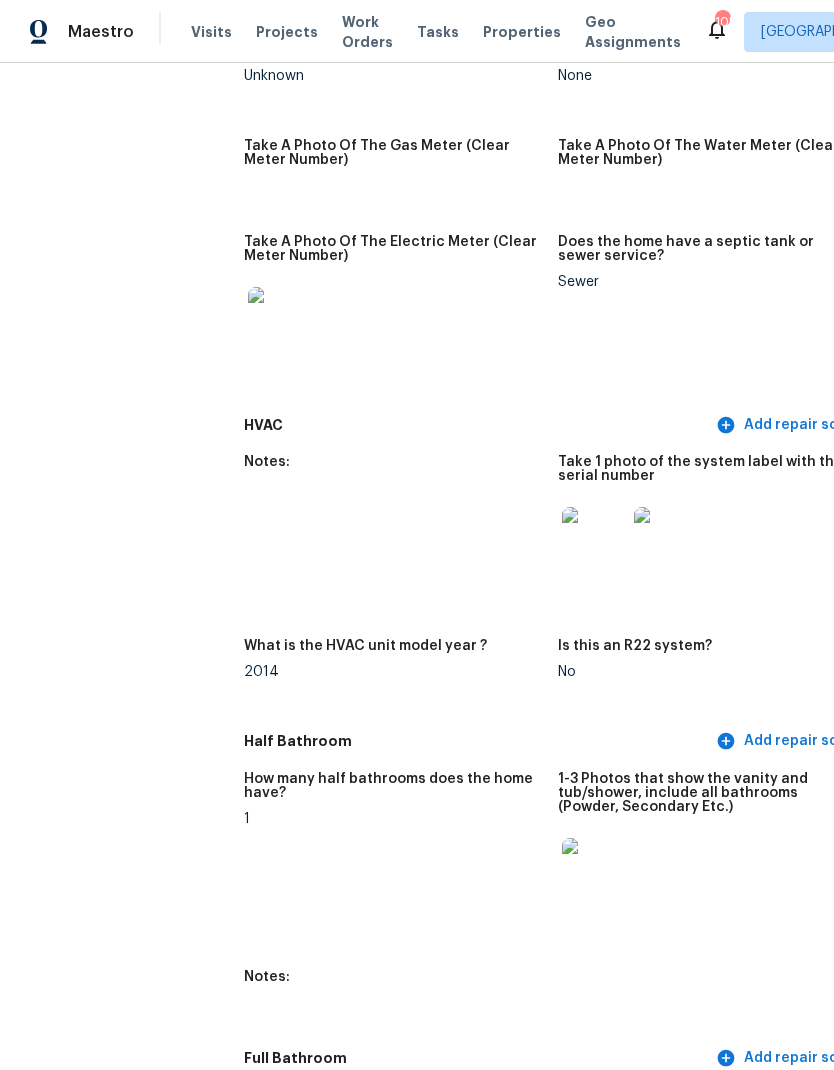 scroll, scrollTop: 1507, scrollLeft: 0, axis: vertical 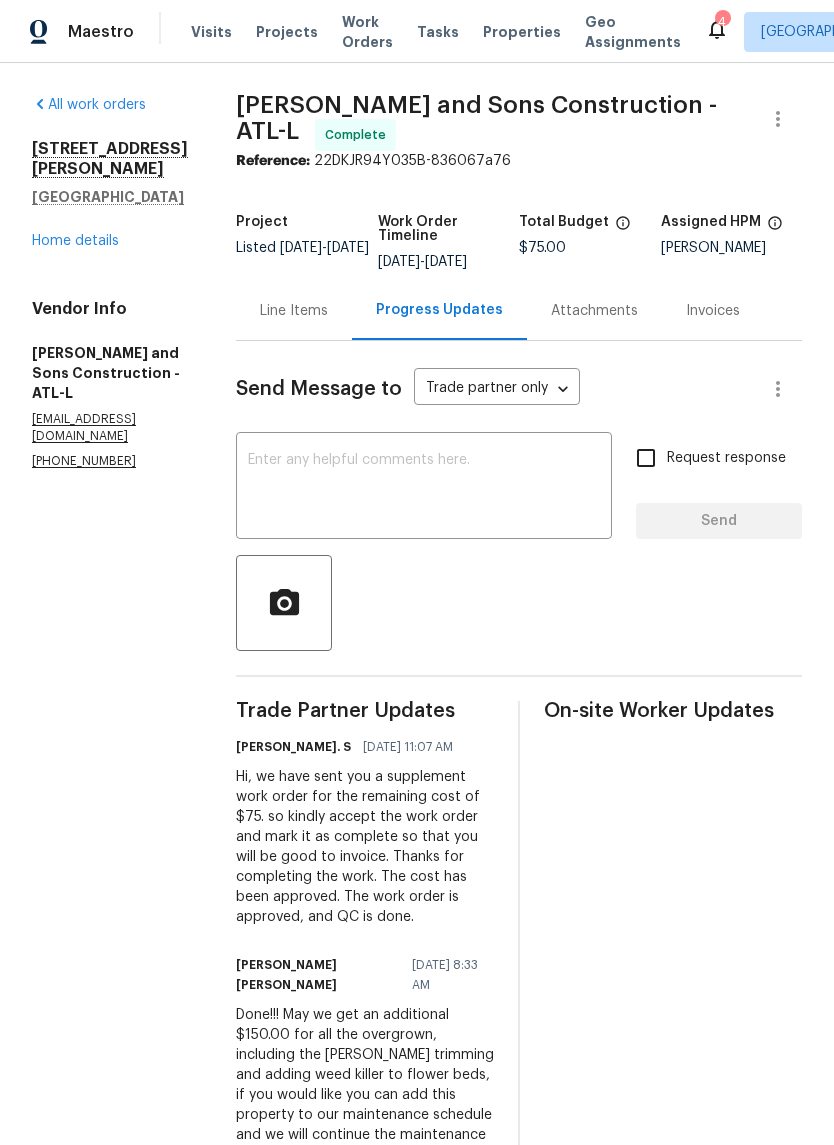 click on "Line Items" at bounding box center (294, 311) 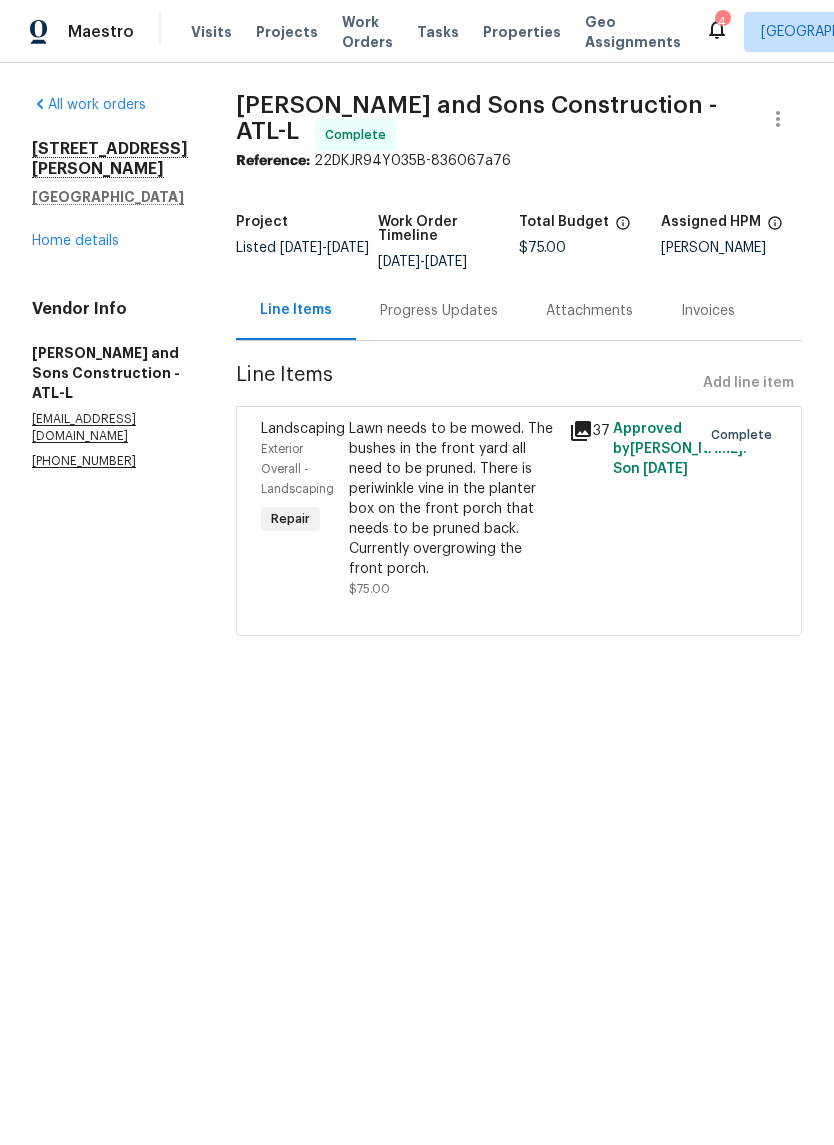 click on "Lawn needs to be mowed. The bushes in the front yard all need to be pruned. There is periwinkle vine in the planter box on the front porch that needs to be pruned back. Currently overgrowing the front porch." at bounding box center (453, 499) 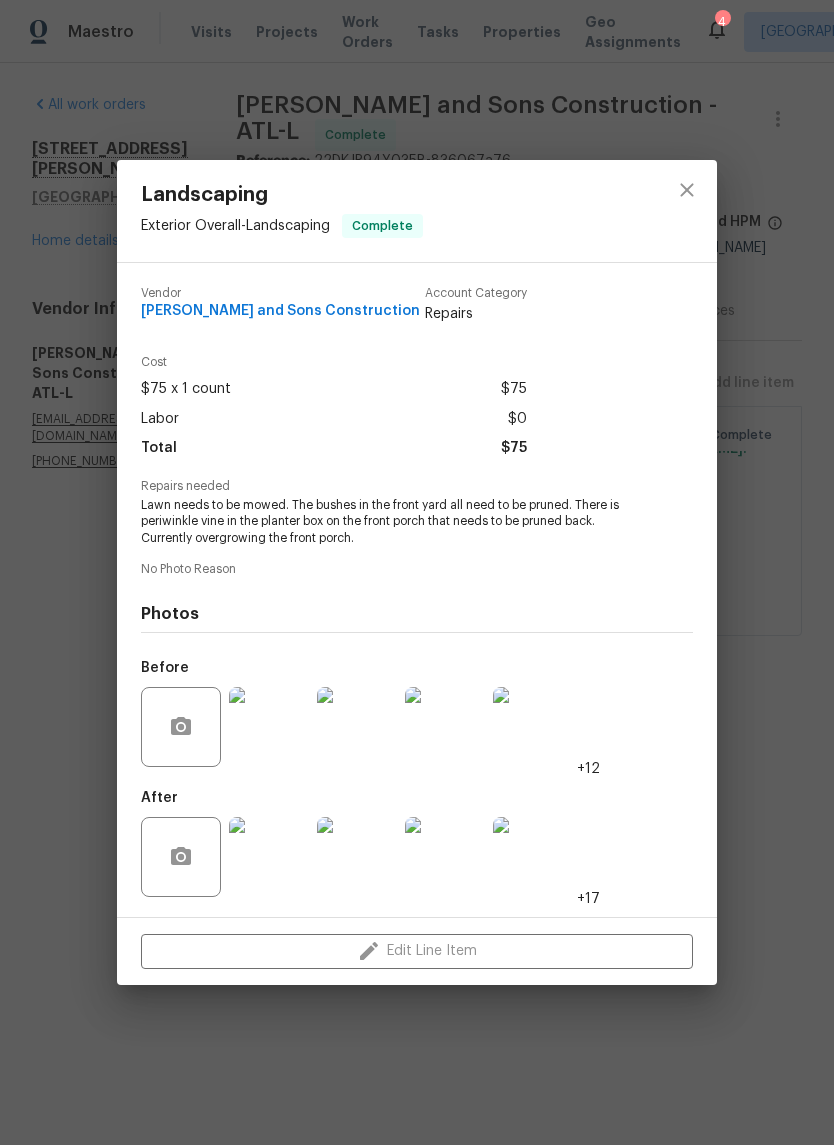 click at bounding box center [269, 727] 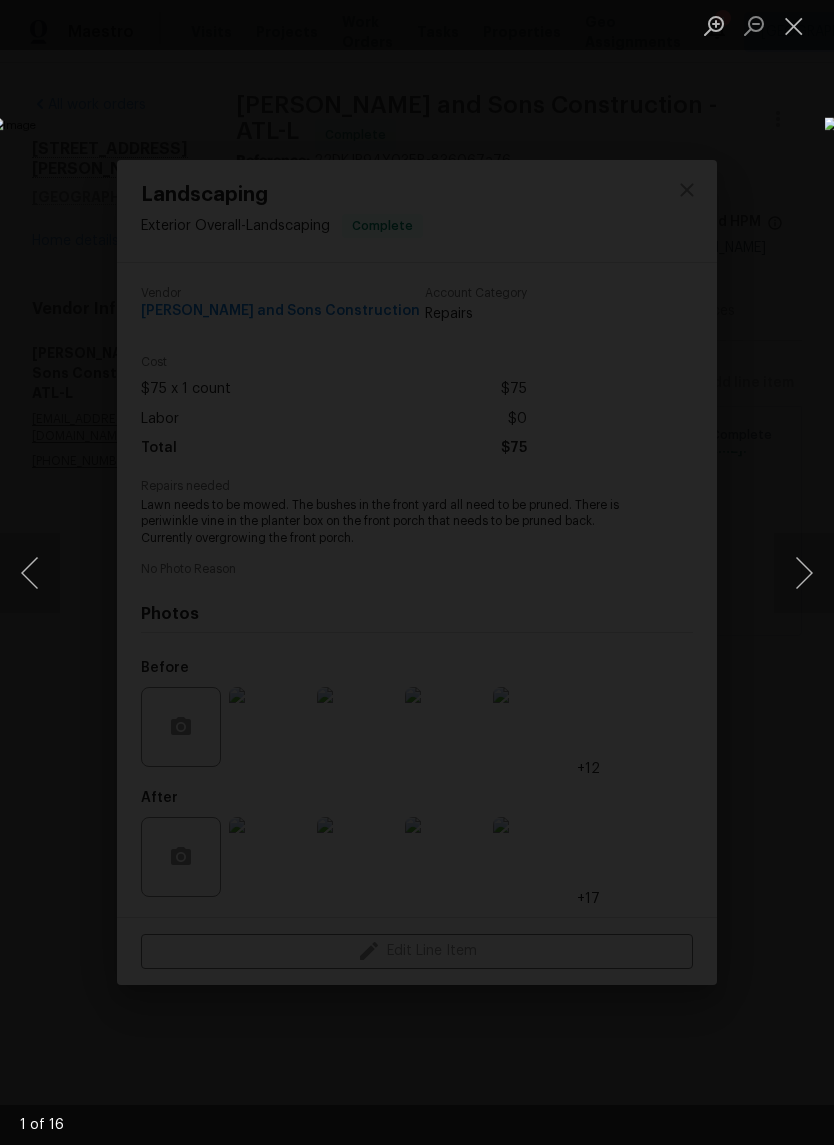 click at bounding box center [804, 573] 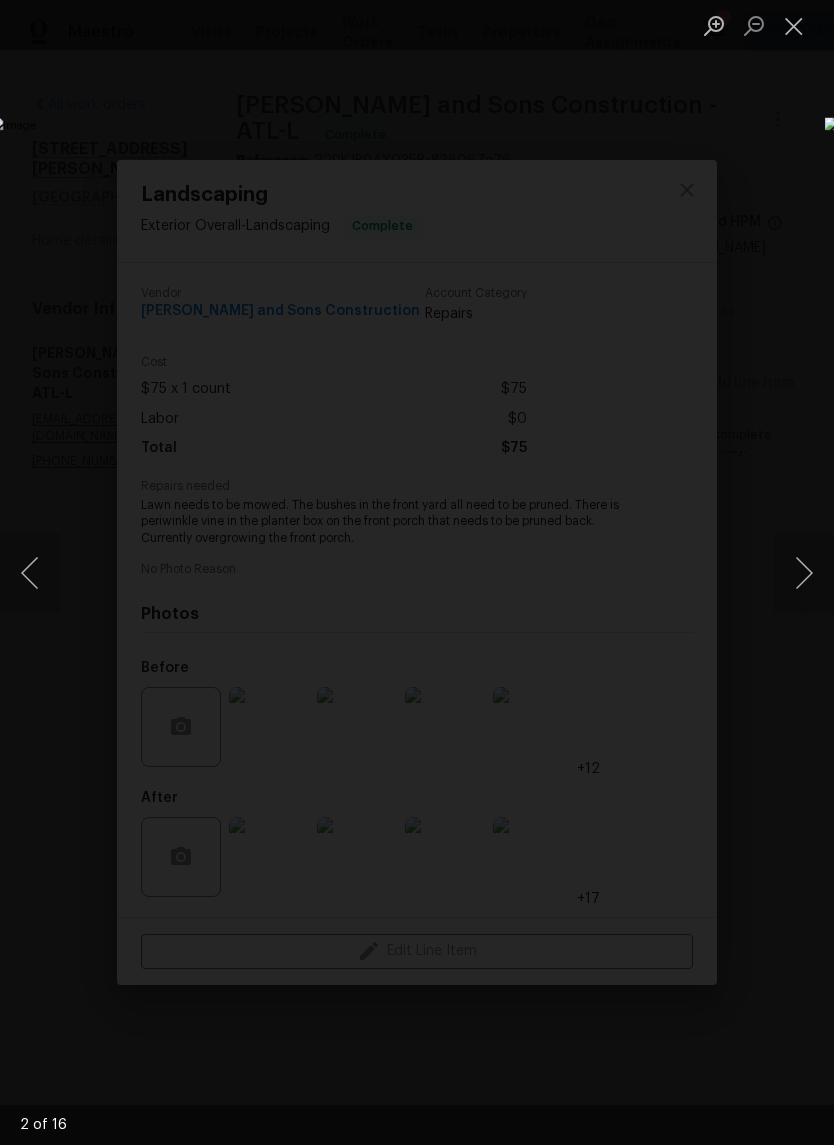 click at bounding box center [804, 573] 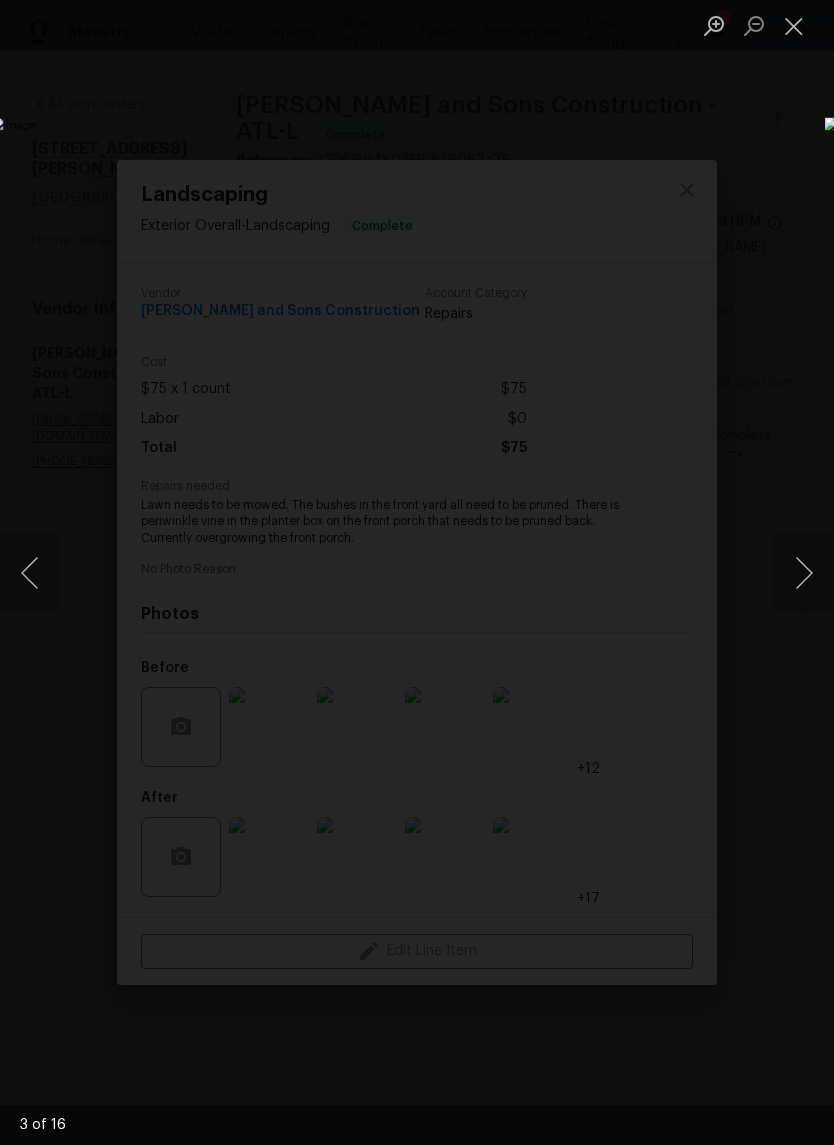 click at bounding box center [804, 573] 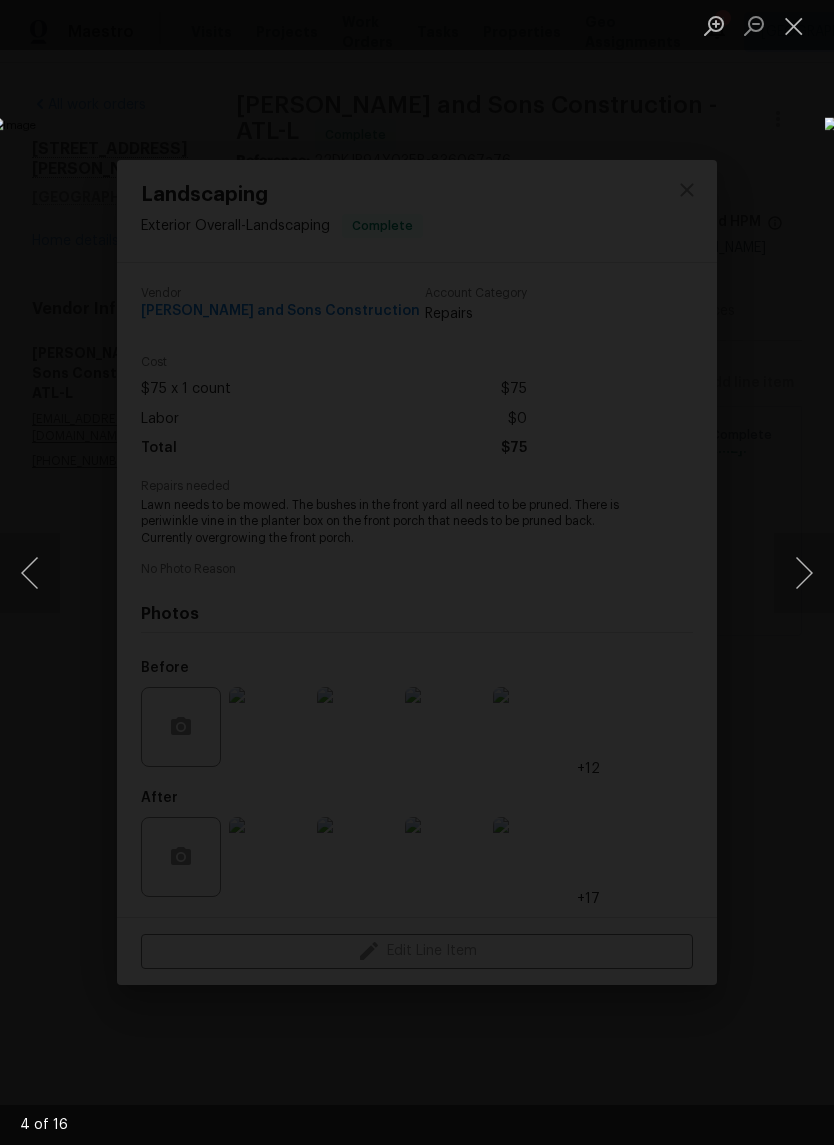 click at bounding box center (804, 573) 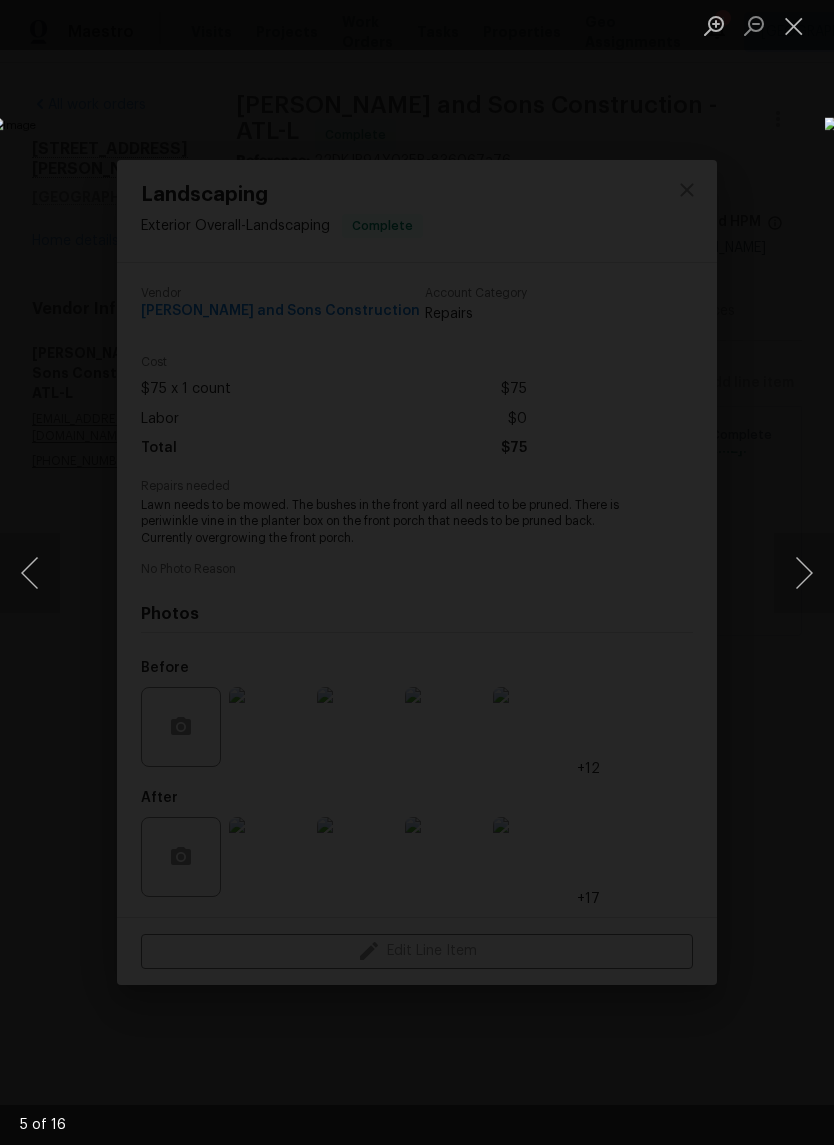 click at bounding box center (804, 573) 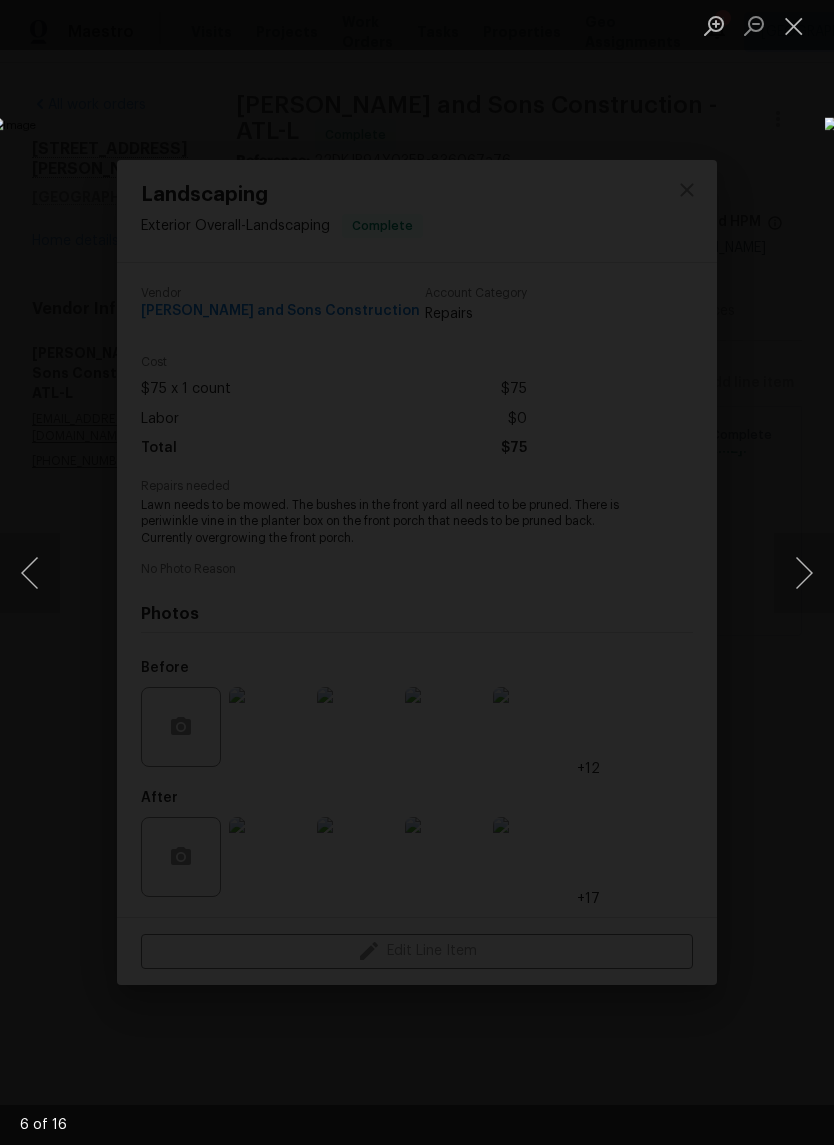 click at bounding box center [804, 573] 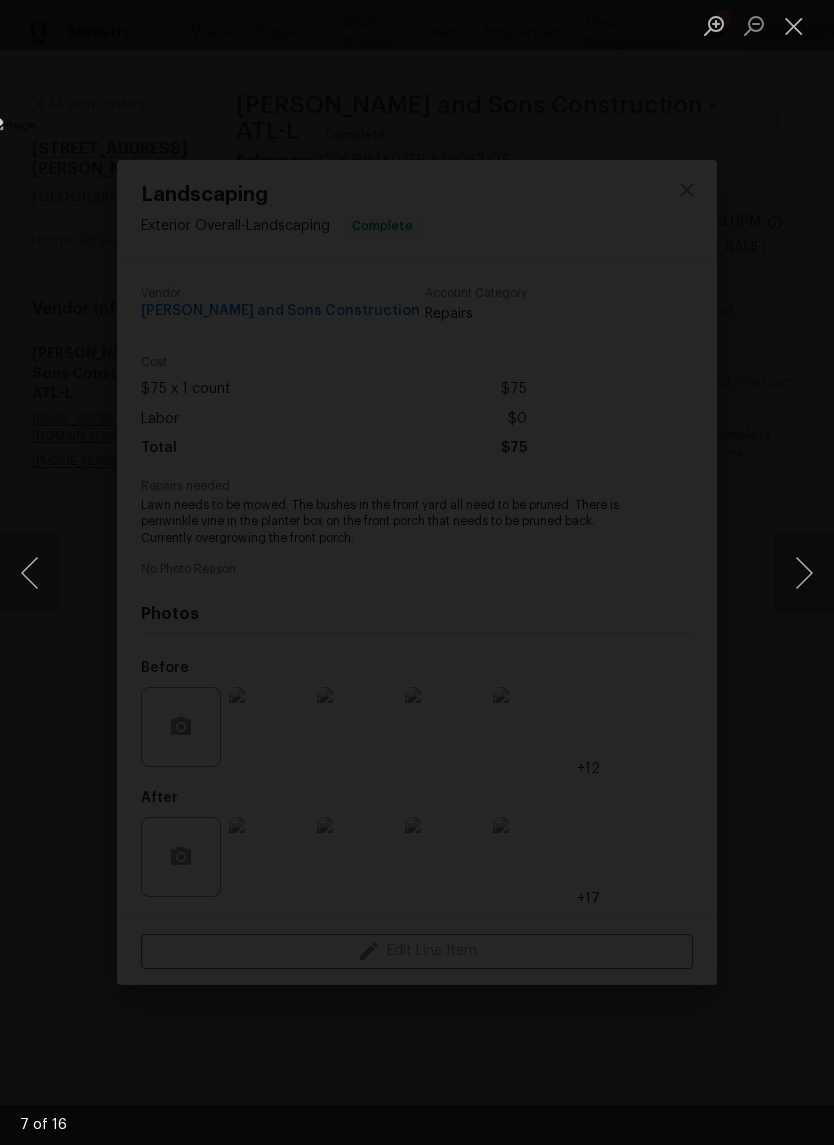 click at bounding box center (804, 573) 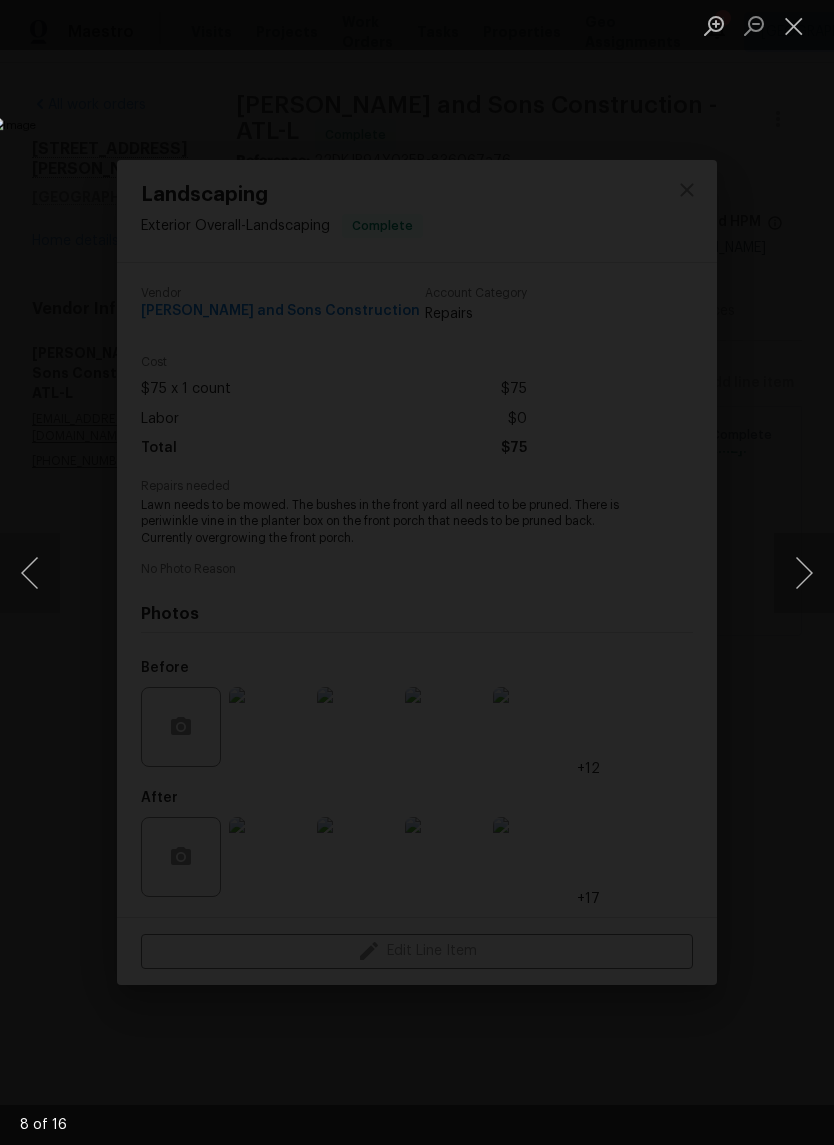 click at bounding box center [804, 573] 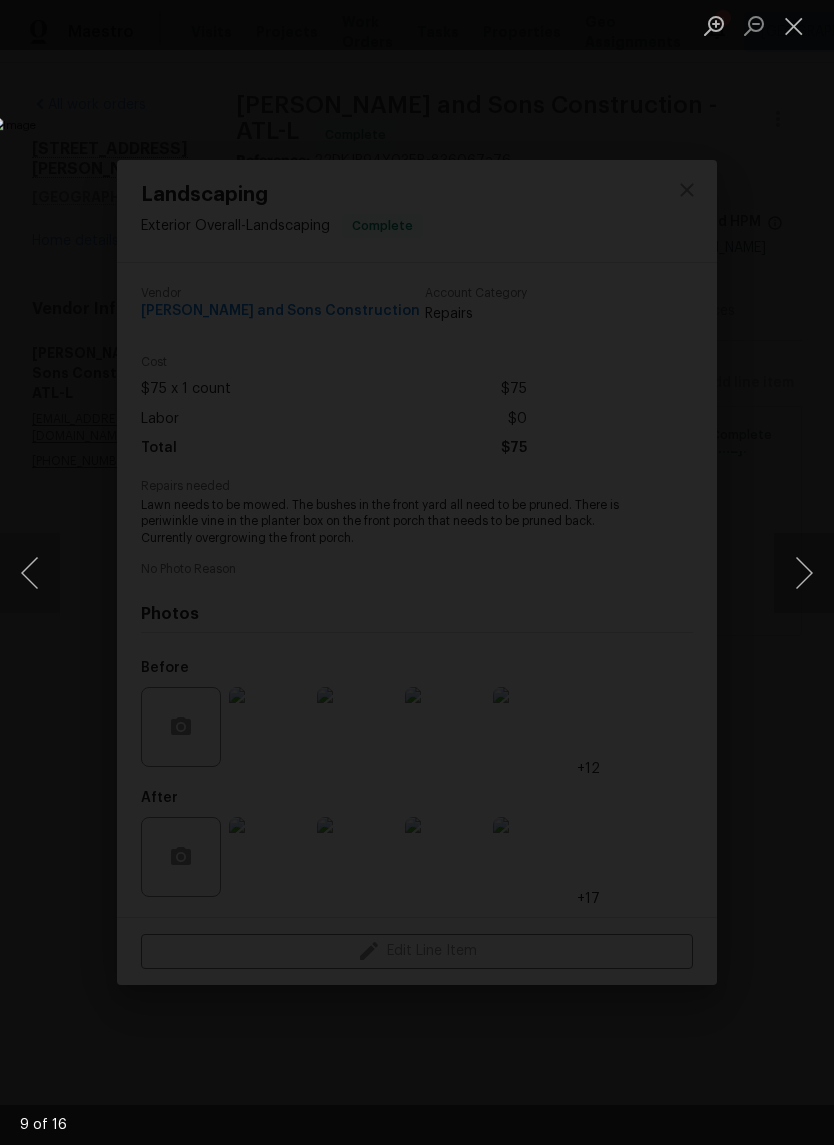 click at bounding box center [804, 573] 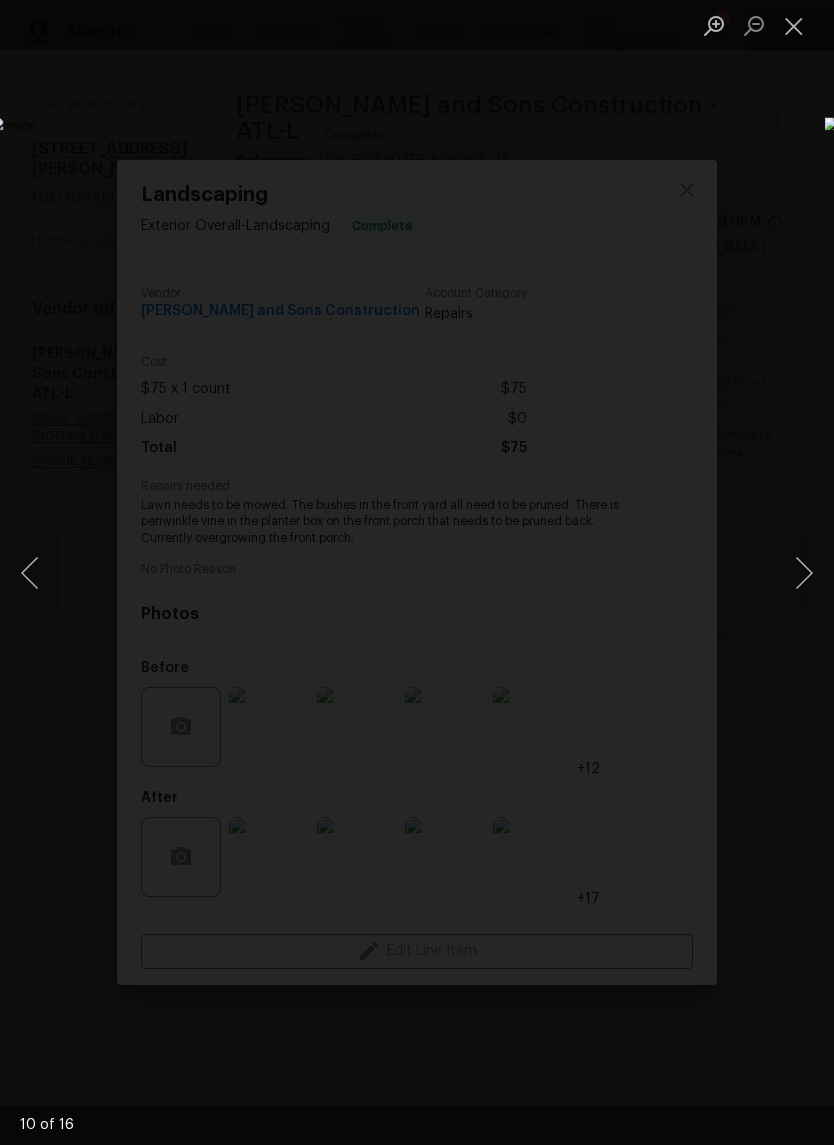 click at bounding box center (794, 25) 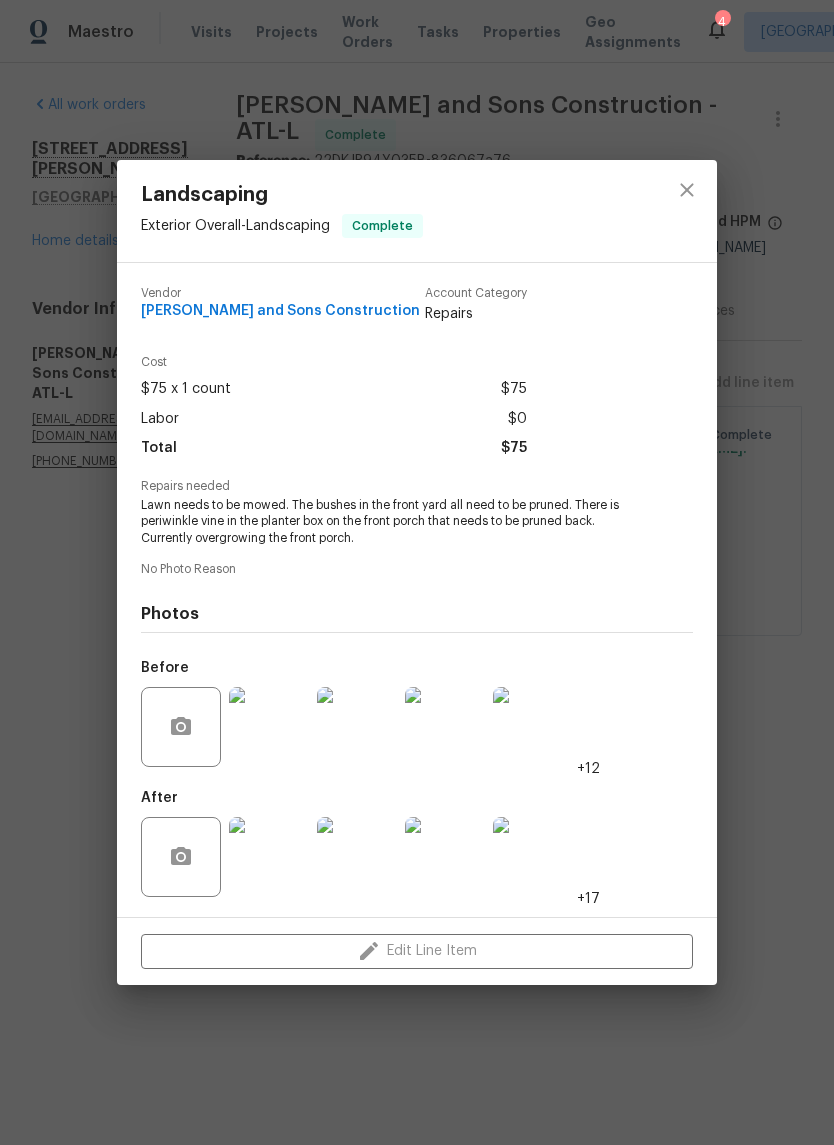 click at bounding box center (269, 857) 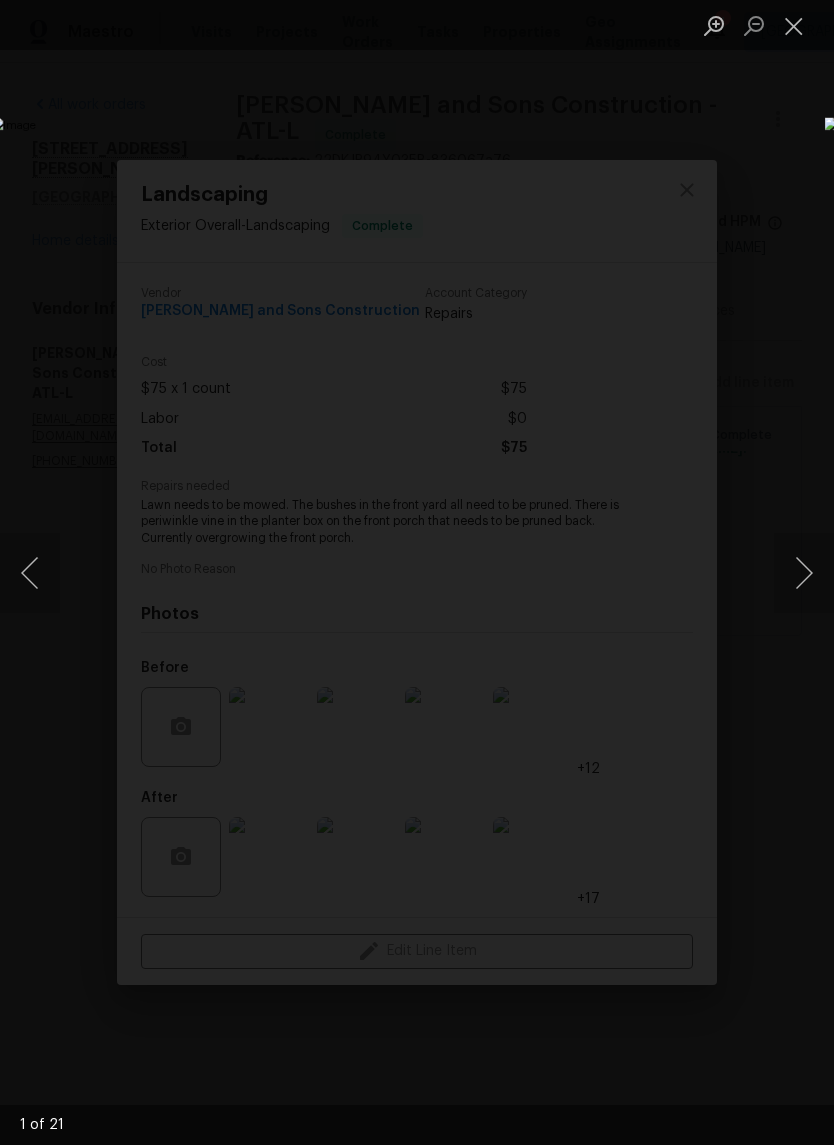 click at bounding box center (804, 573) 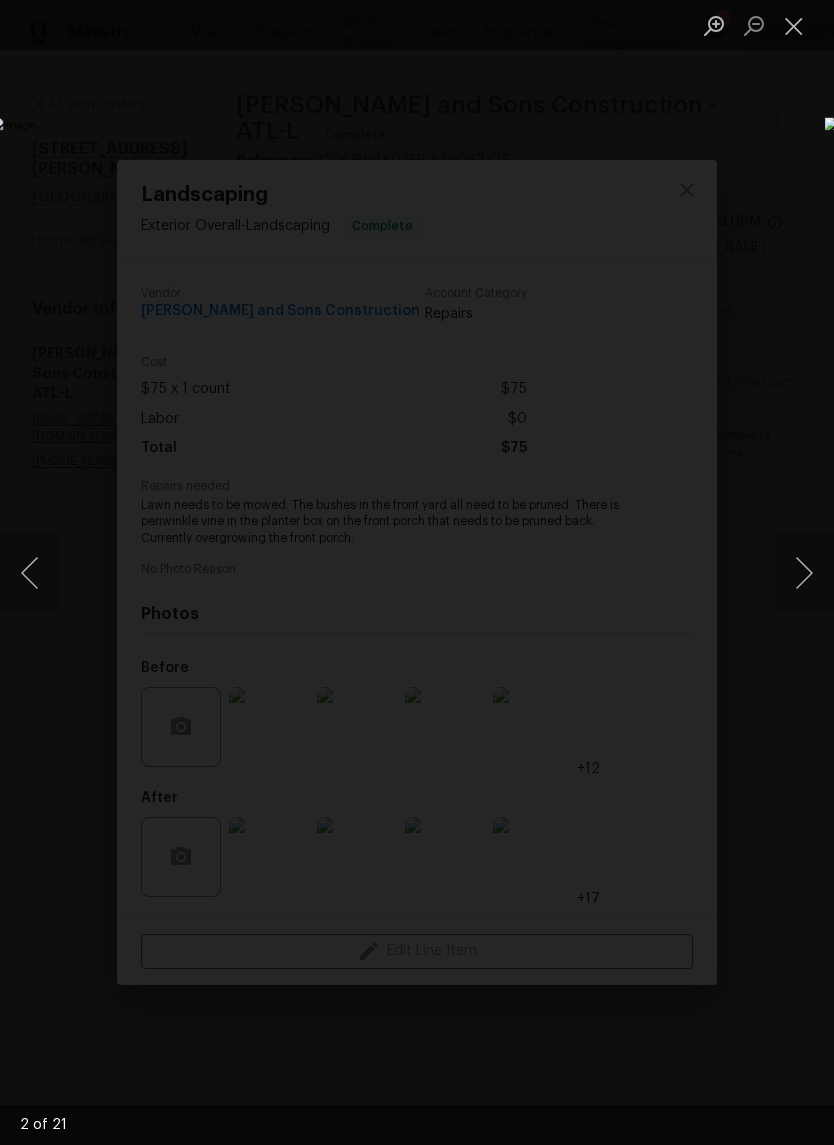 click at bounding box center (804, 573) 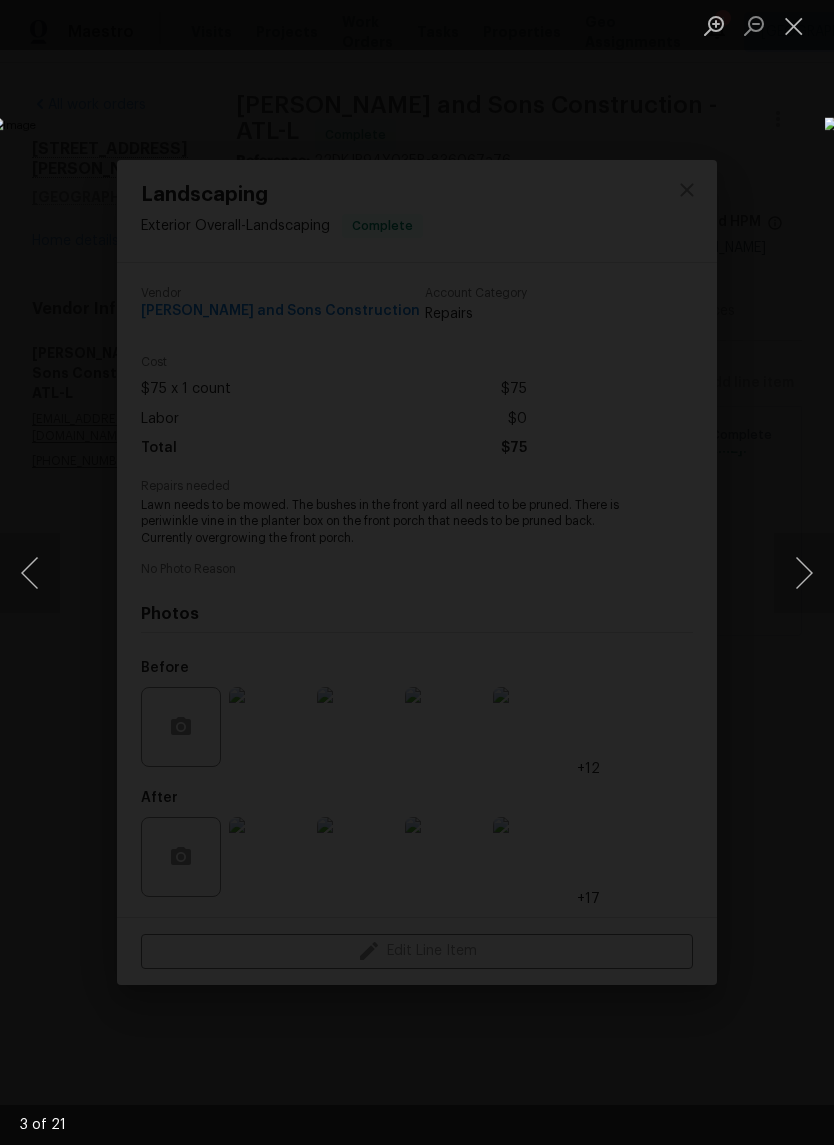 click at bounding box center (804, 573) 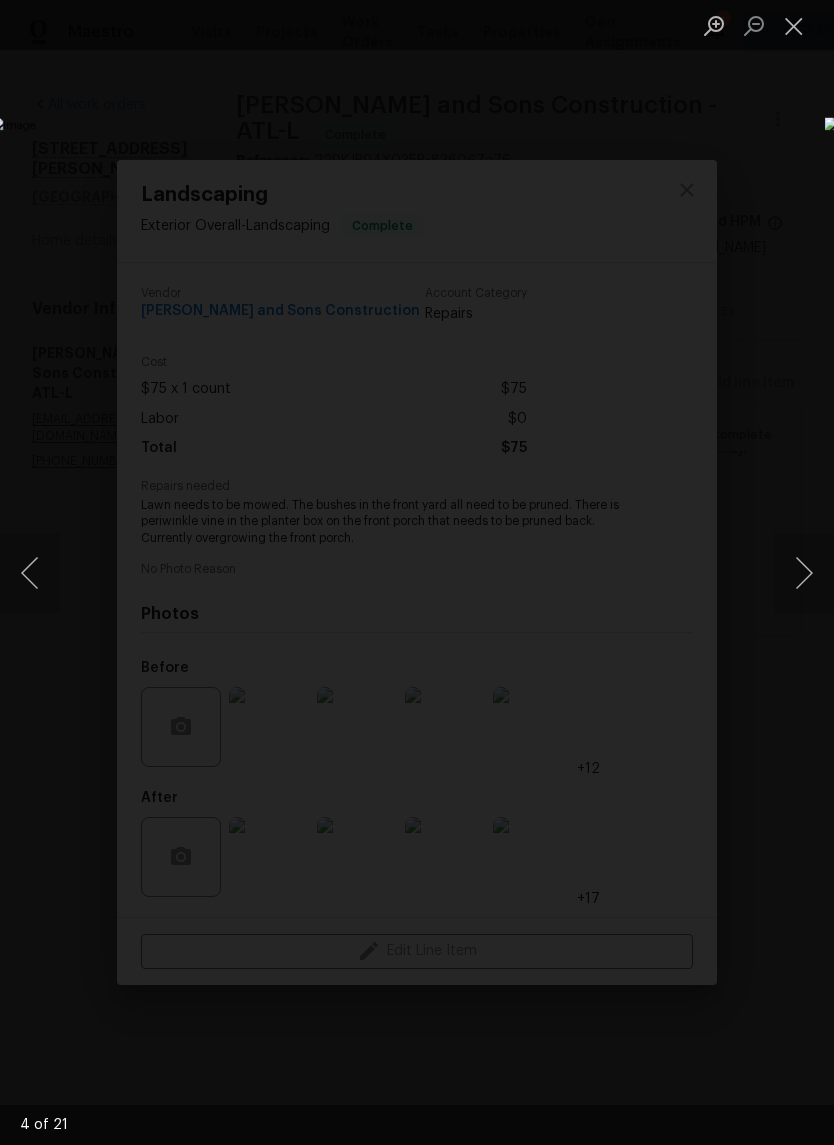 click at bounding box center (804, 573) 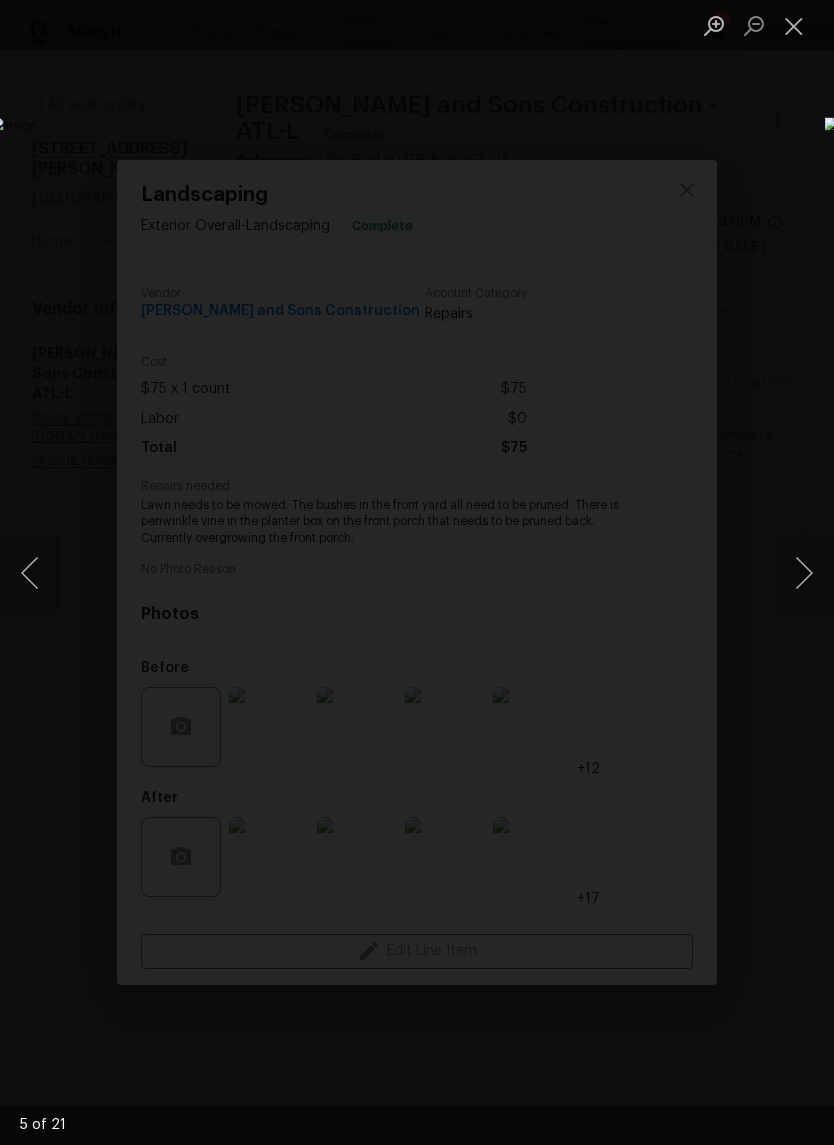click at bounding box center (804, 573) 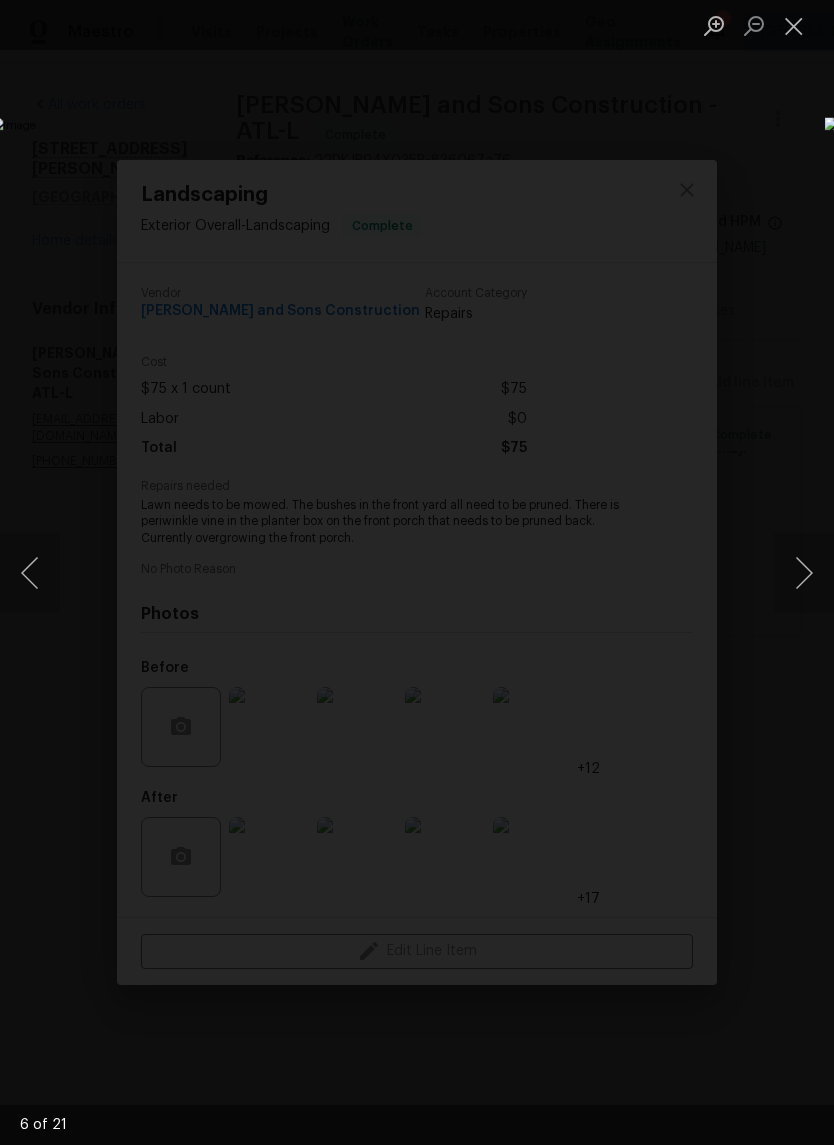 click at bounding box center (804, 573) 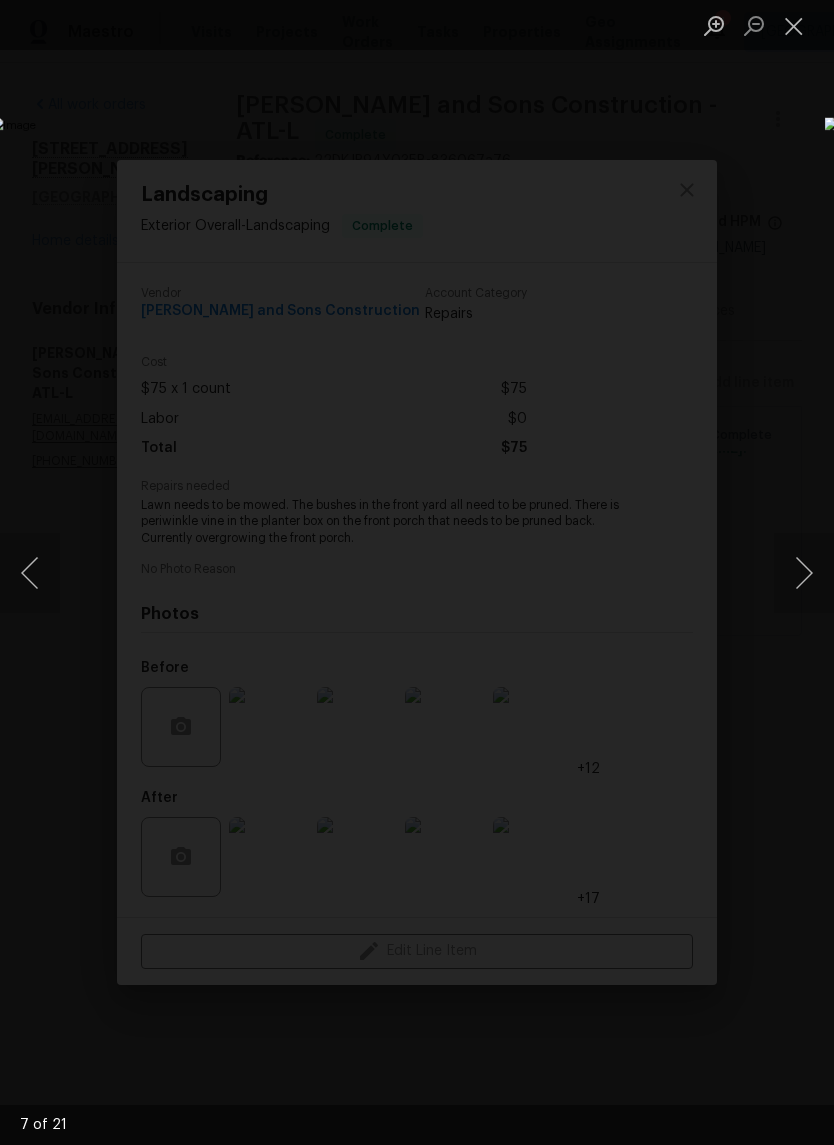 click at bounding box center [804, 573] 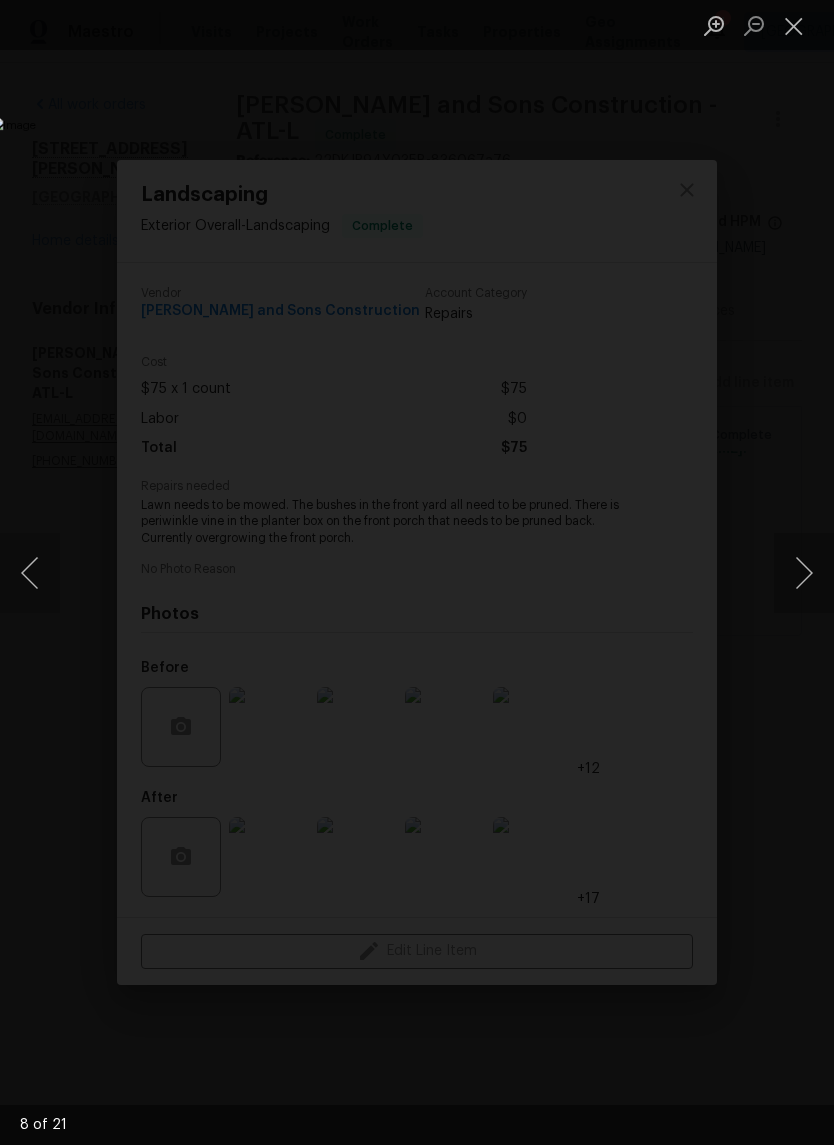 click at bounding box center (804, 573) 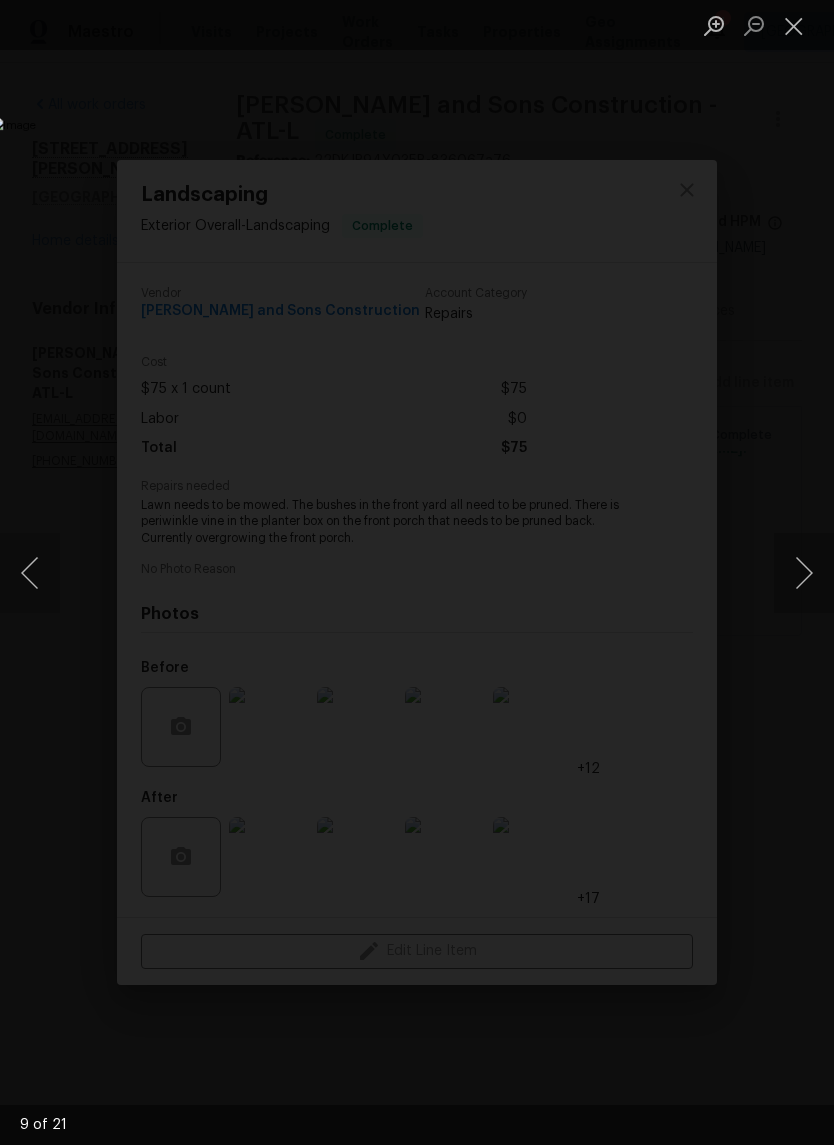 click at bounding box center [804, 573] 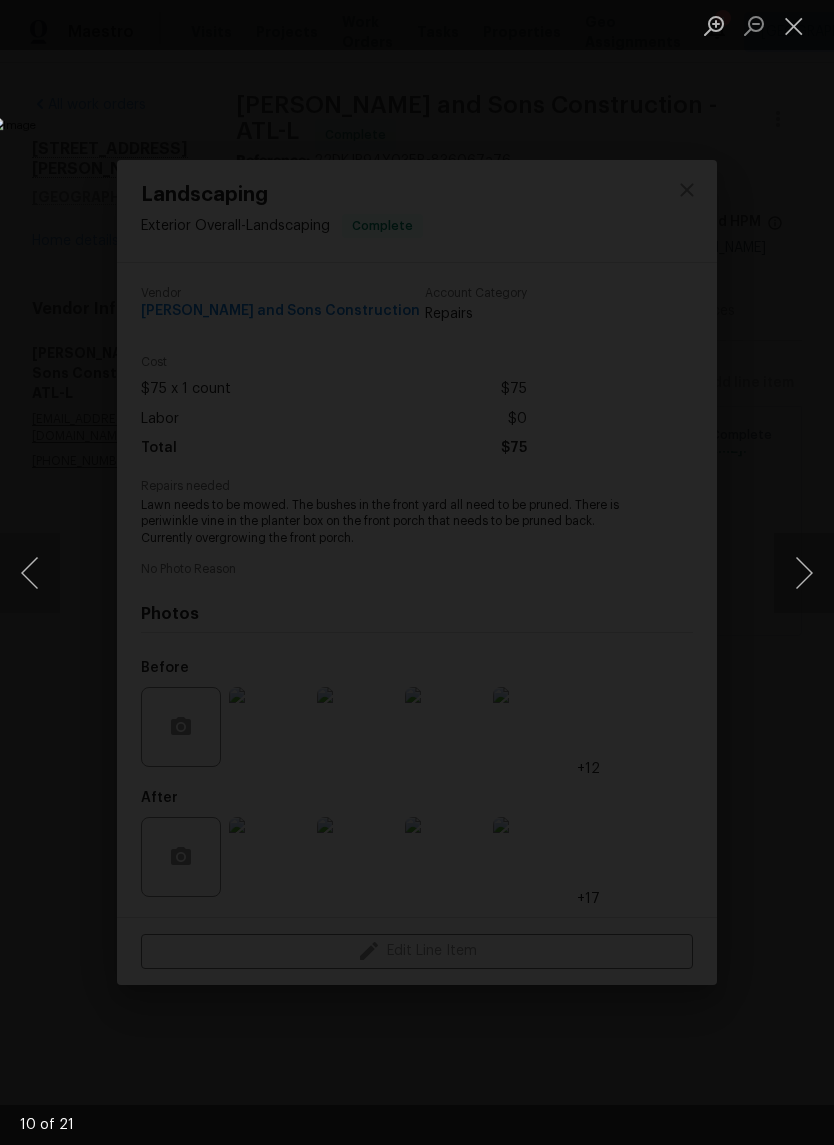 click at bounding box center [804, 573] 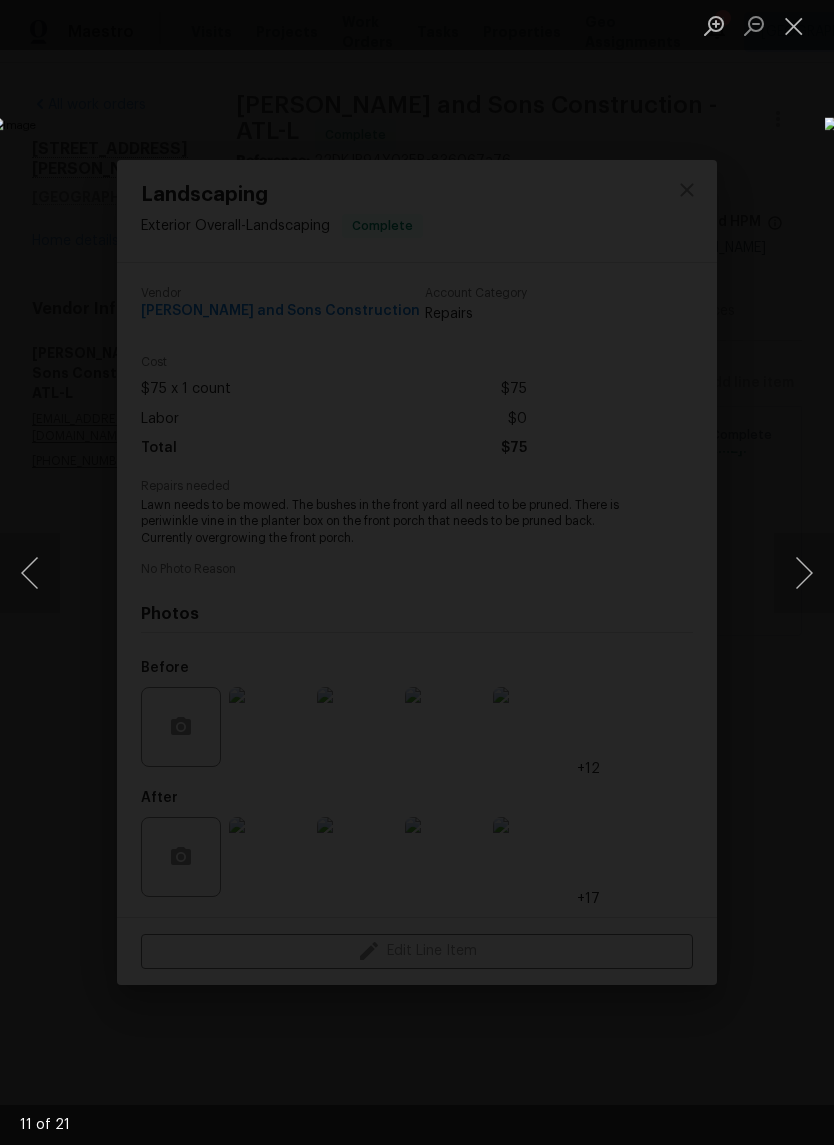 click at bounding box center (794, 25) 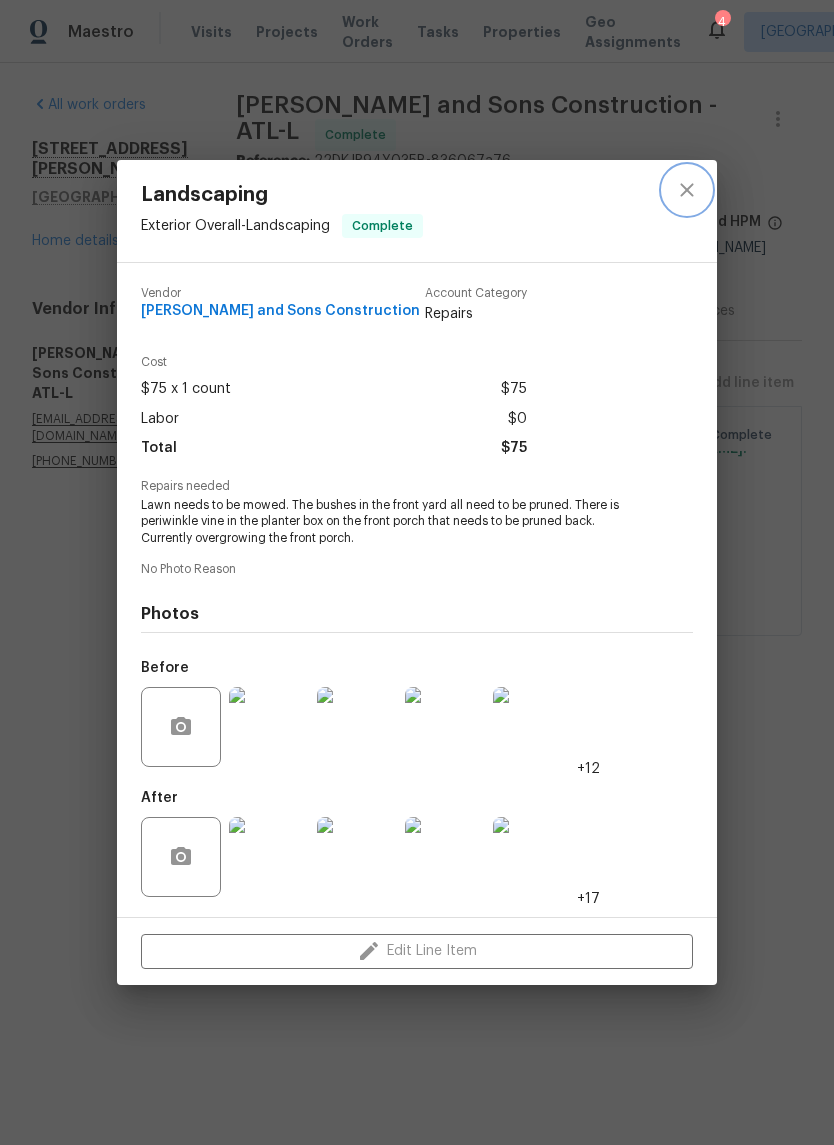 click 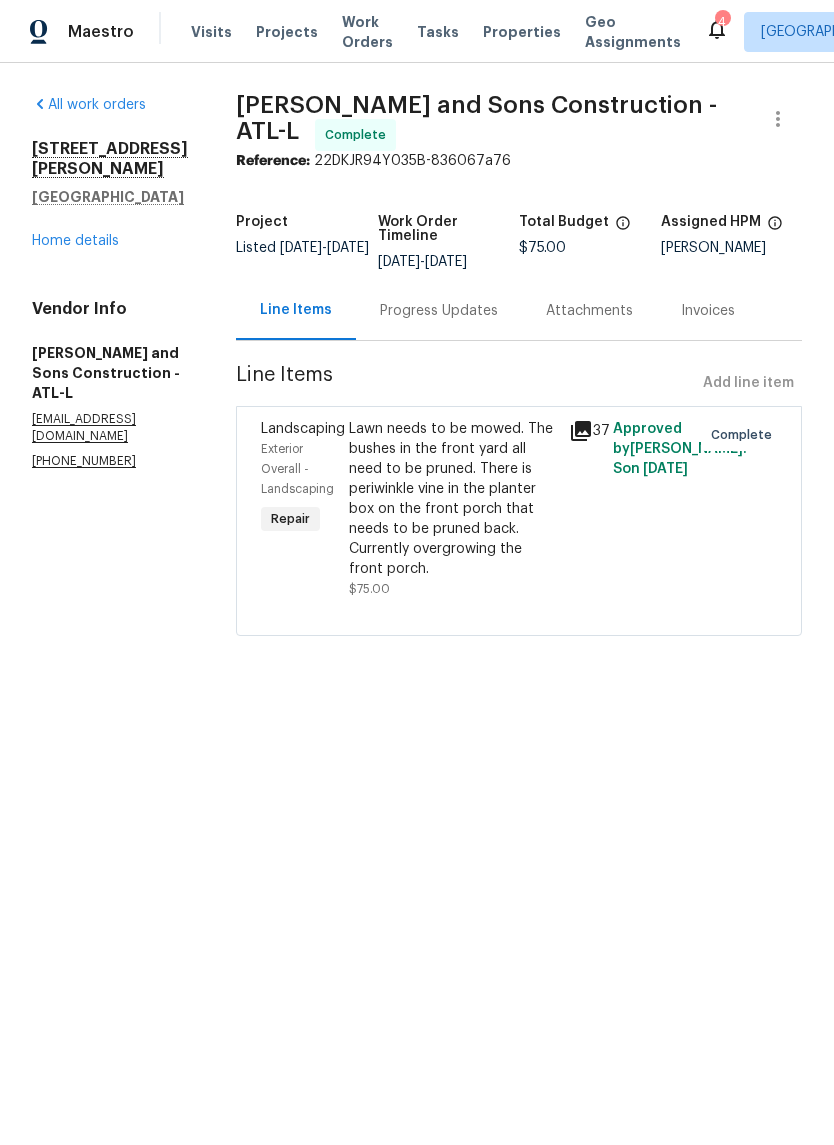 click on "Progress Updates" at bounding box center (439, 311) 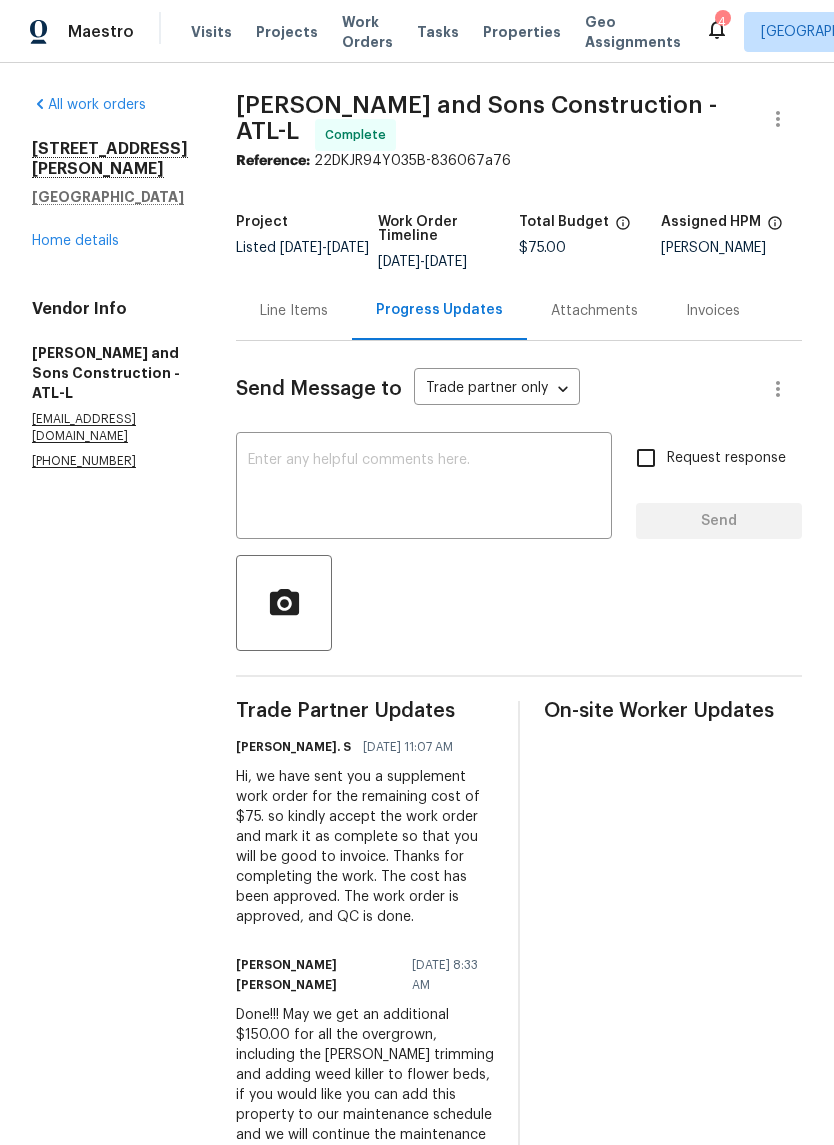 scroll, scrollTop: 0, scrollLeft: 0, axis: both 